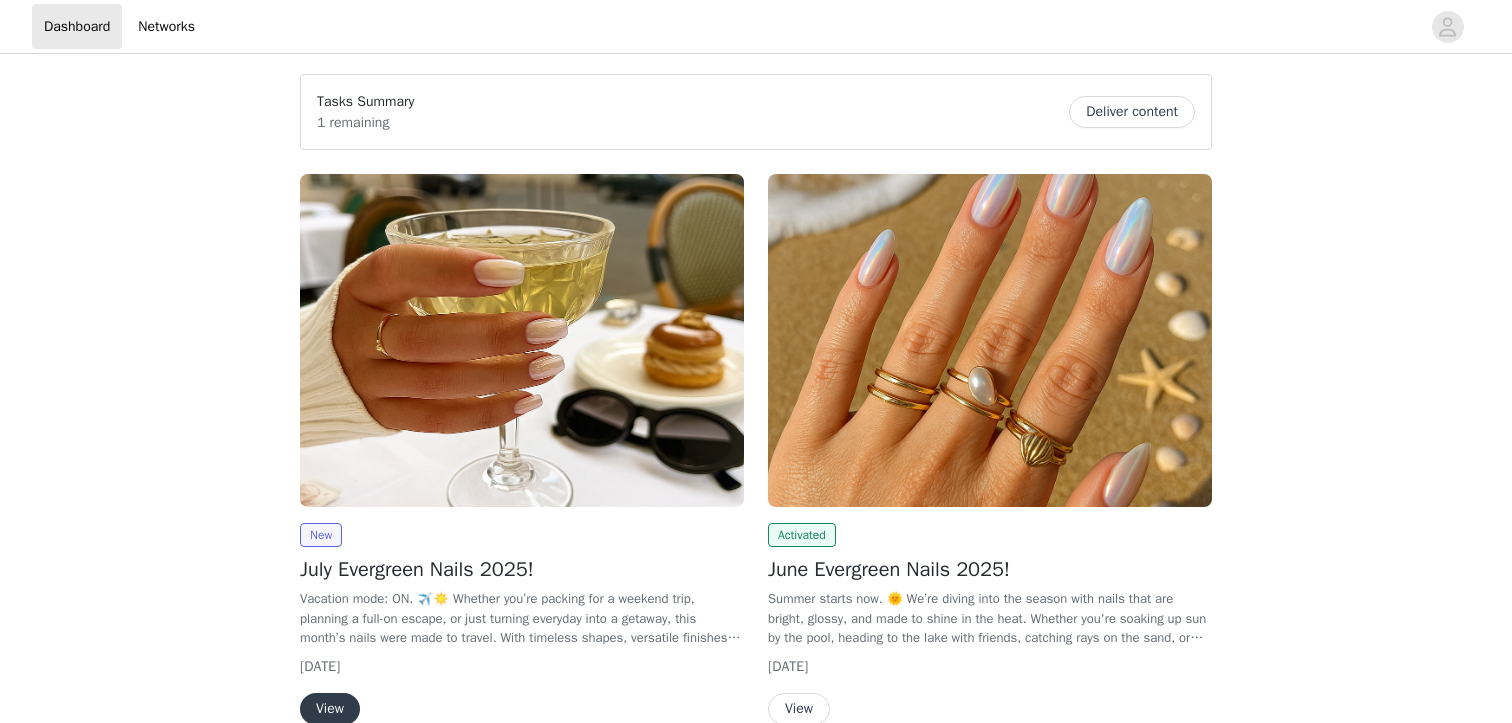 scroll, scrollTop: 0, scrollLeft: 0, axis: both 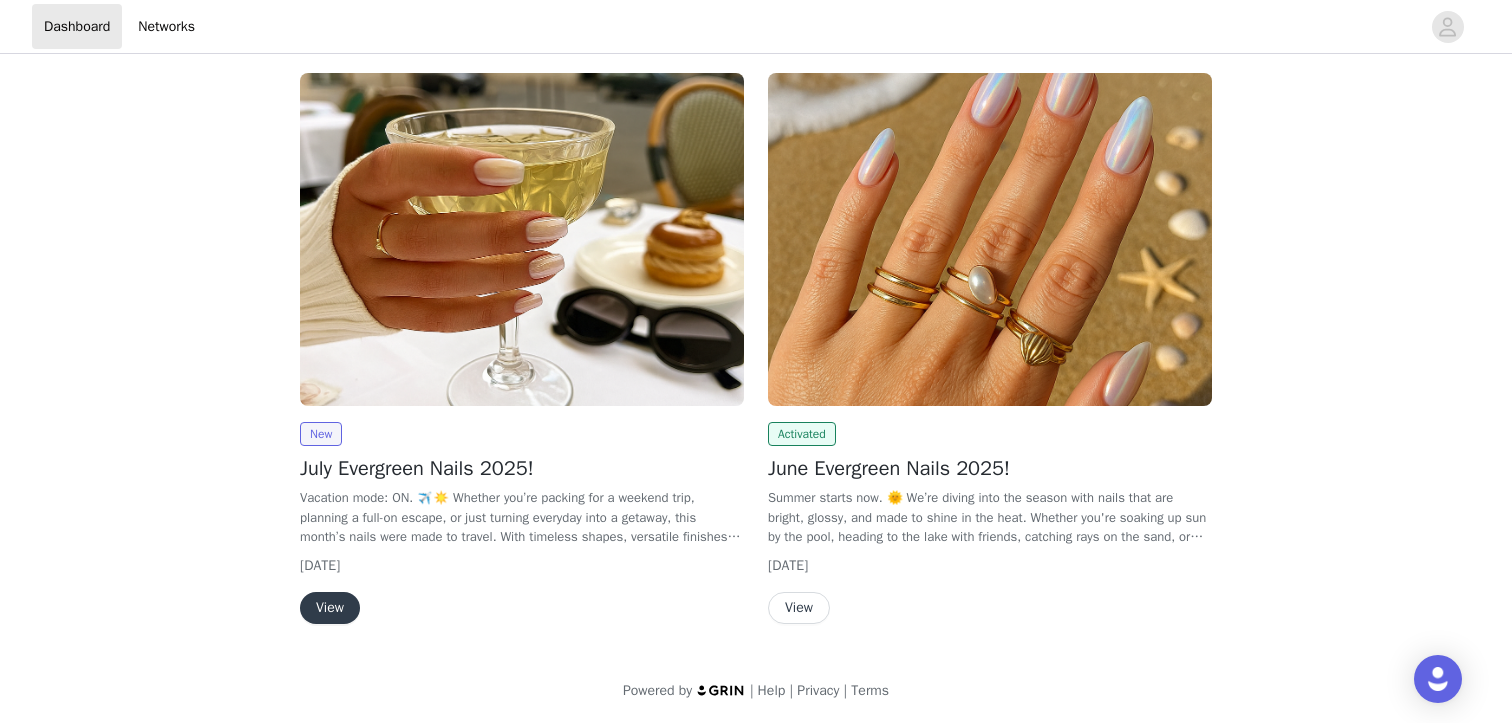 click on "View" at bounding box center [799, 608] 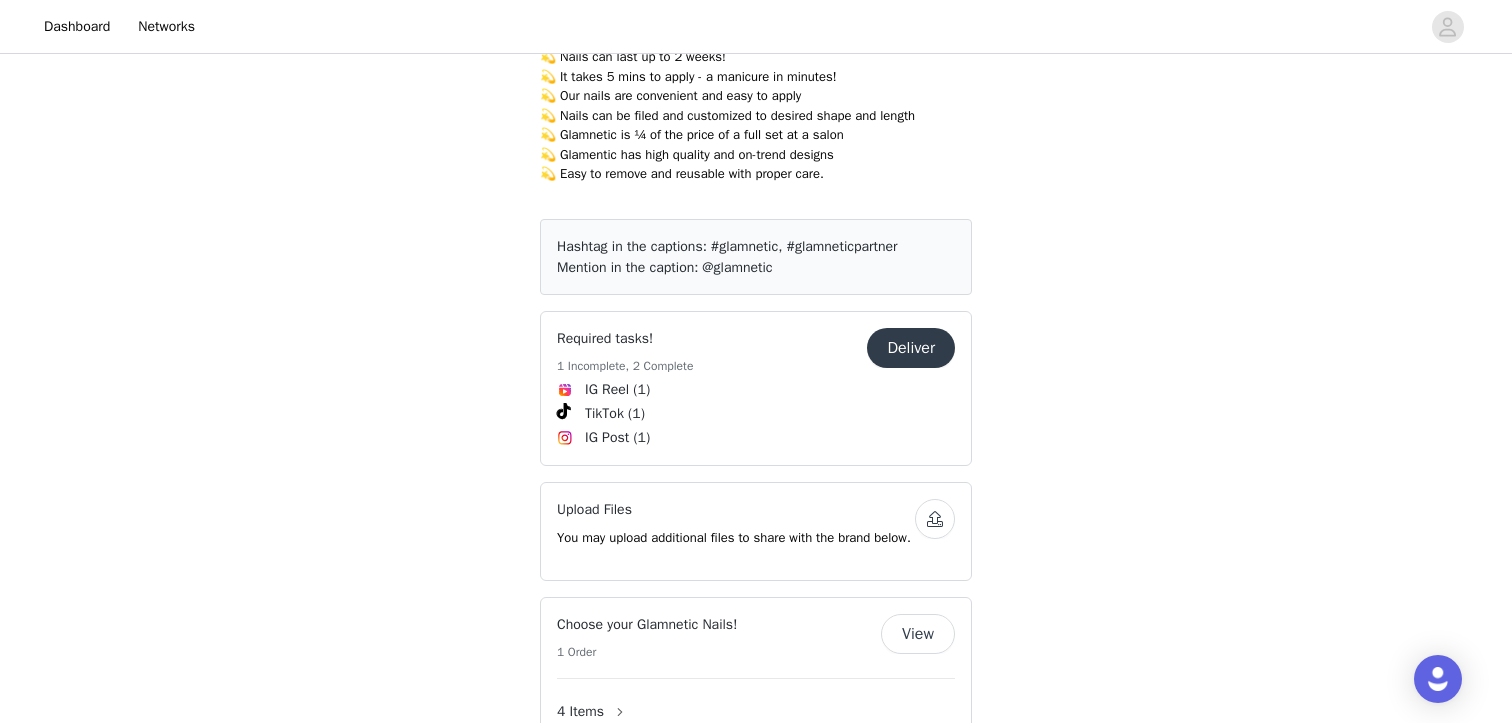 scroll, scrollTop: 1954, scrollLeft: 0, axis: vertical 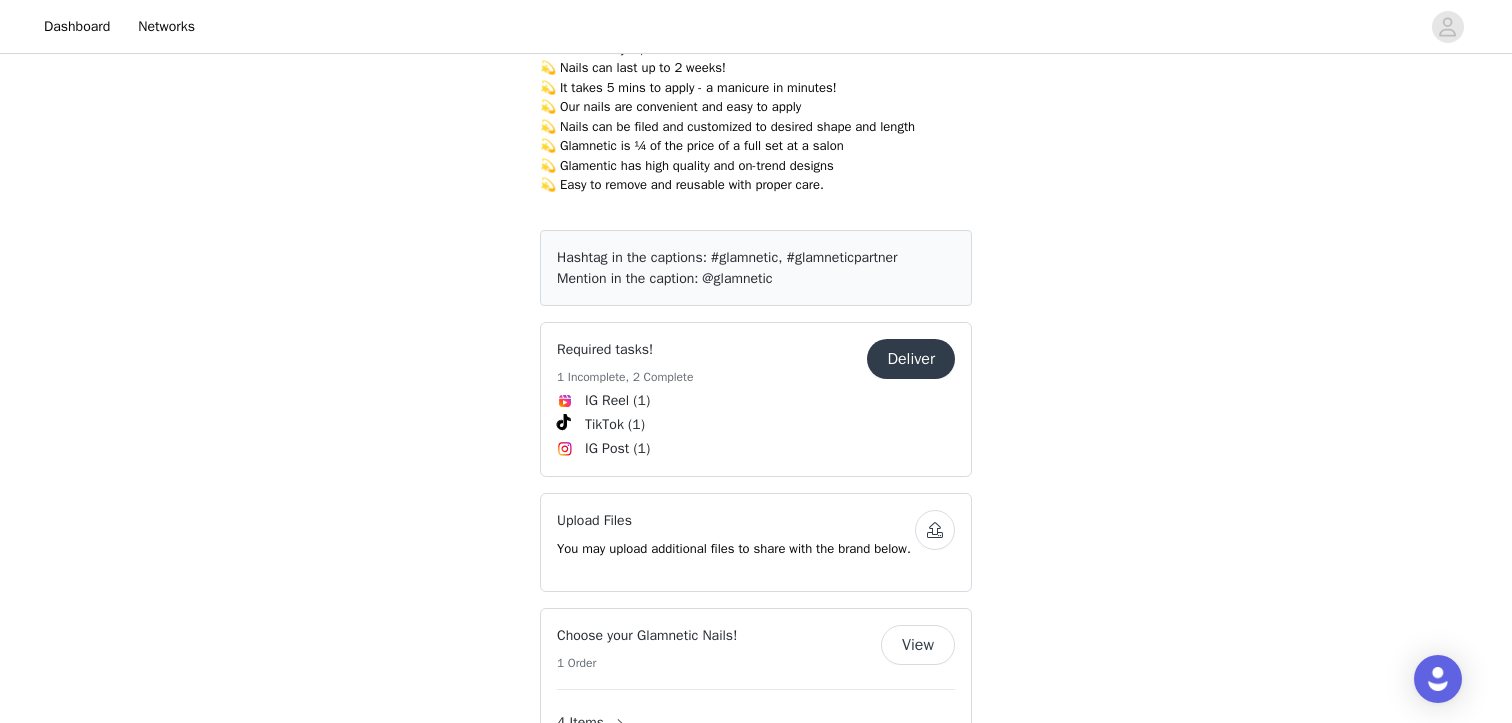 click on "Deliver" at bounding box center [911, 359] 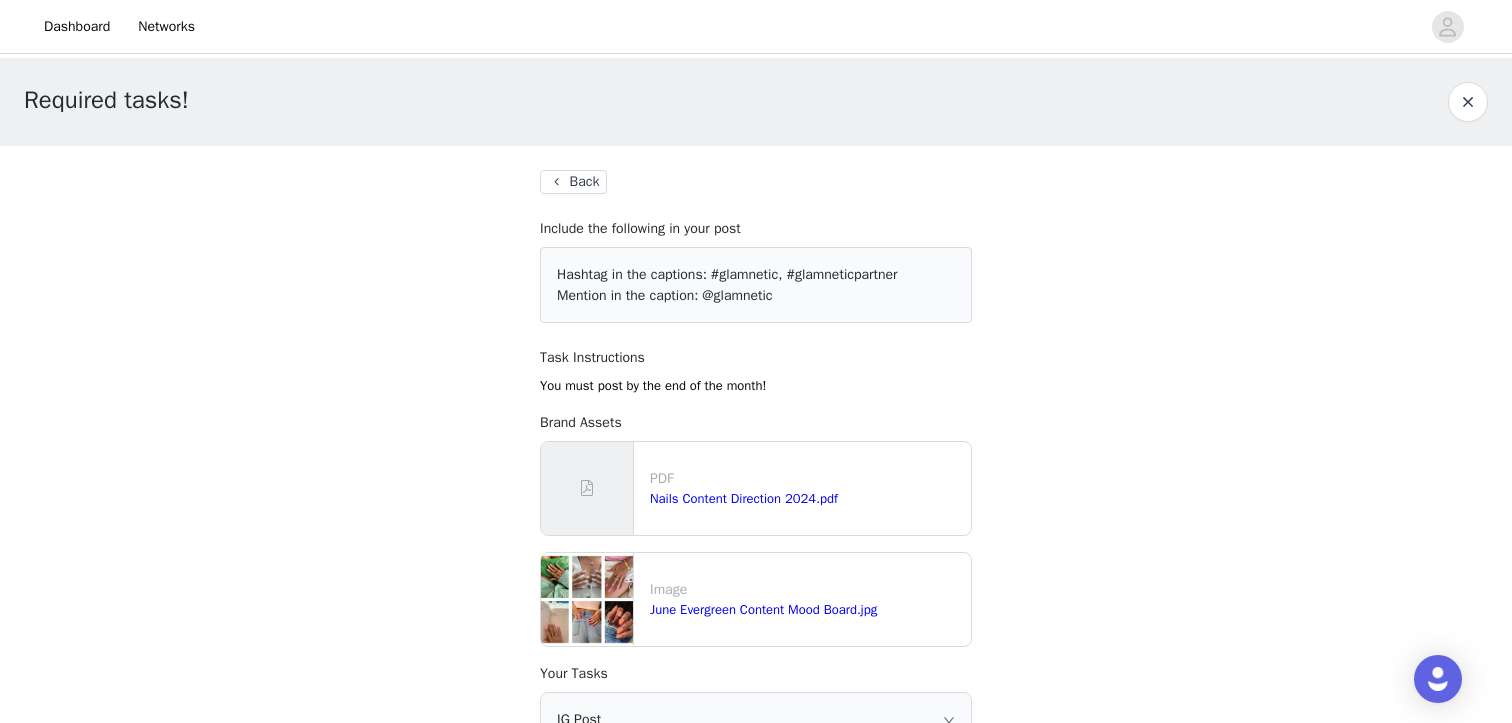 scroll, scrollTop: 0, scrollLeft: 0, axis: both 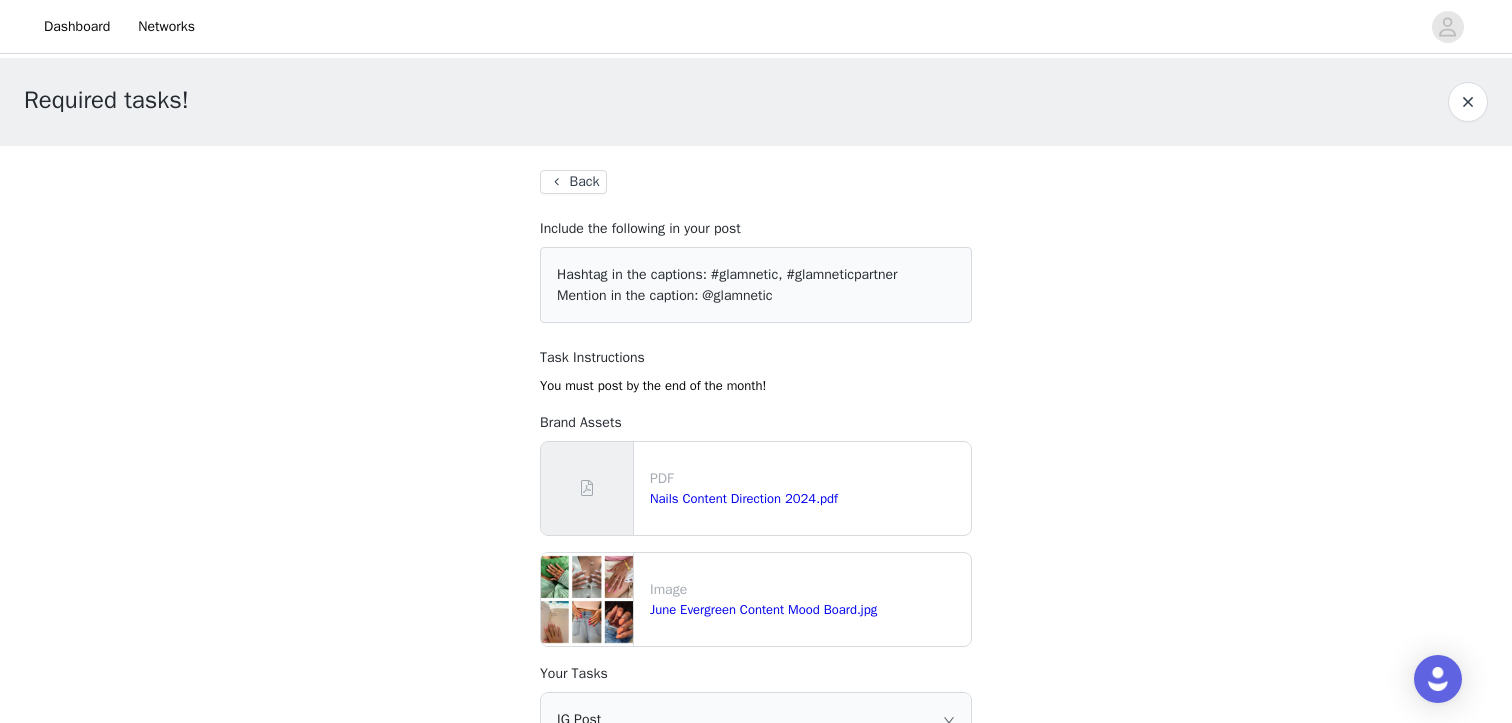 click on "Back" at bounding box center [573, 182] 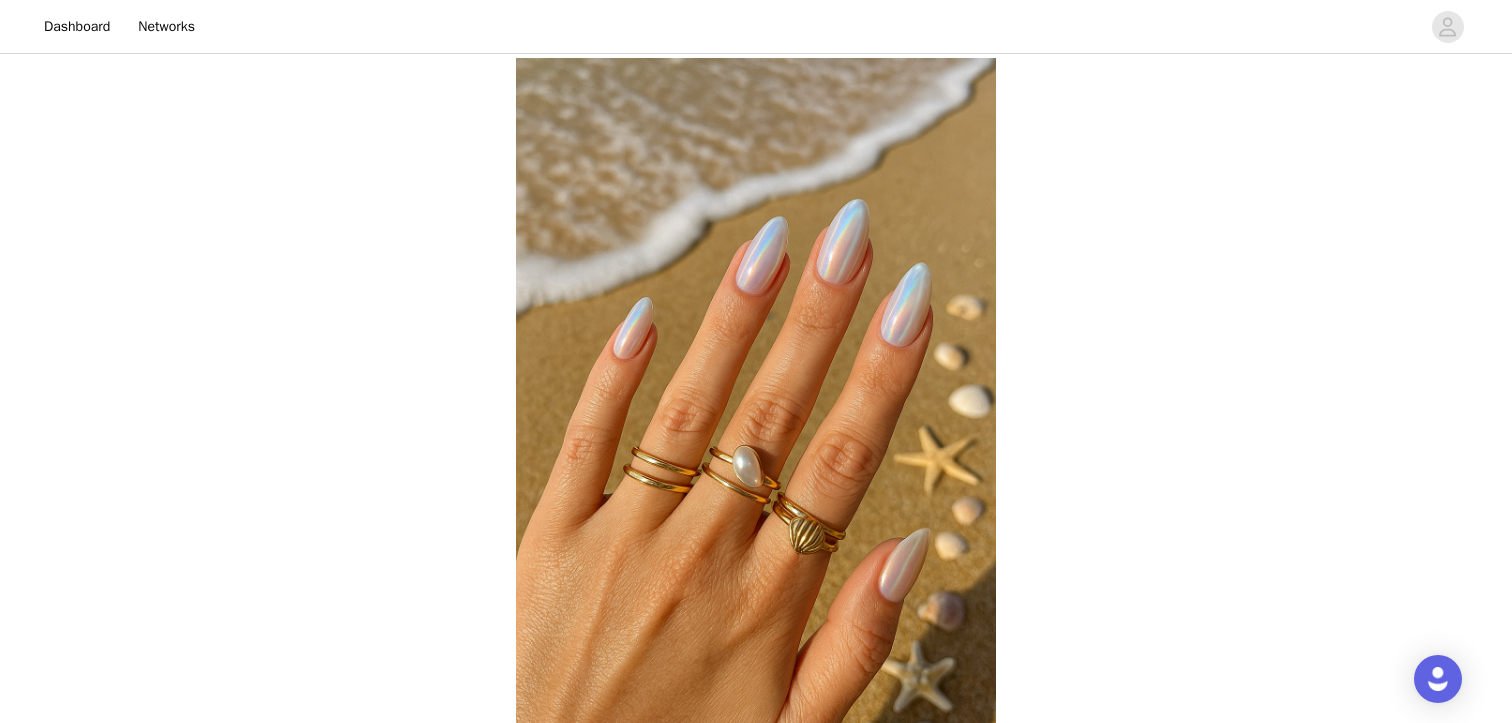 scroll, scrollTop: 0, scrollLeft: 0, axis: both 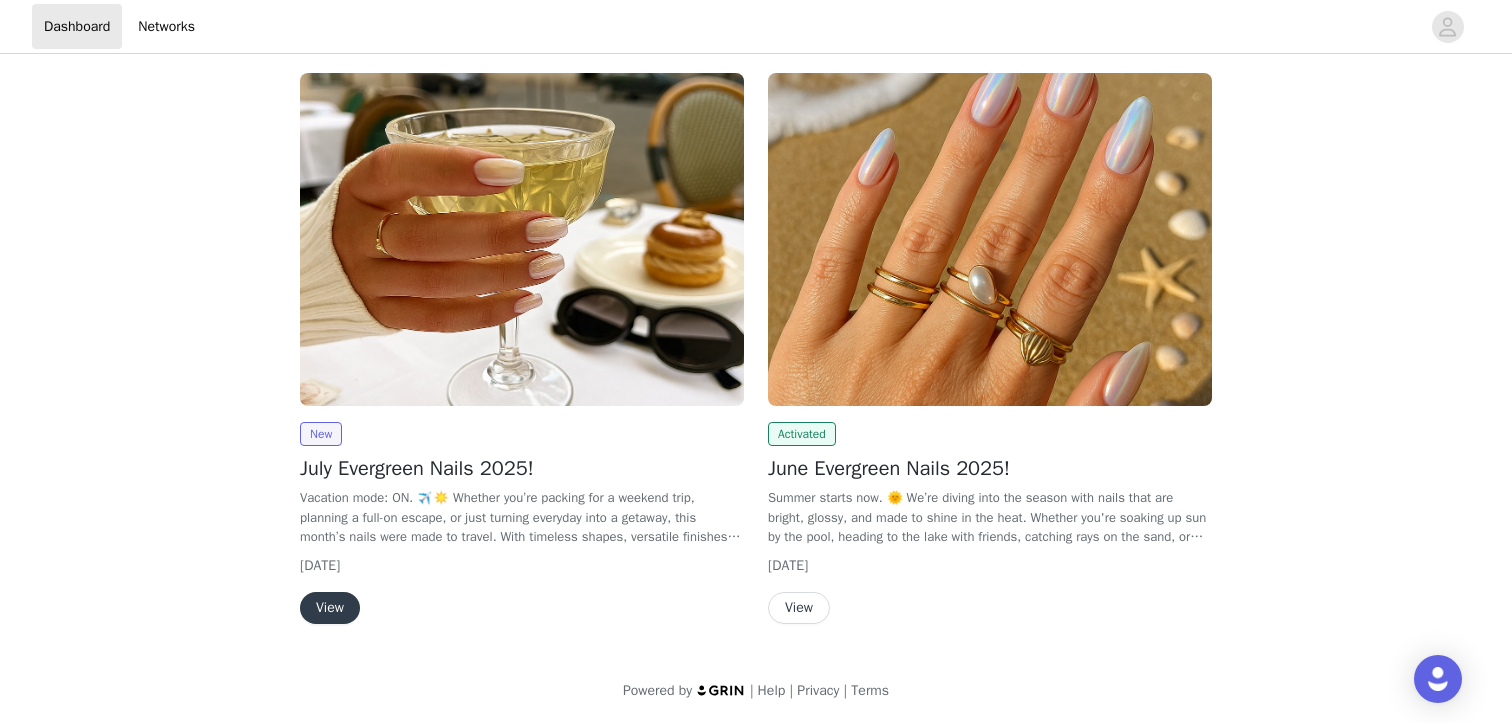 click on "View" at bounding box center [330, 608] 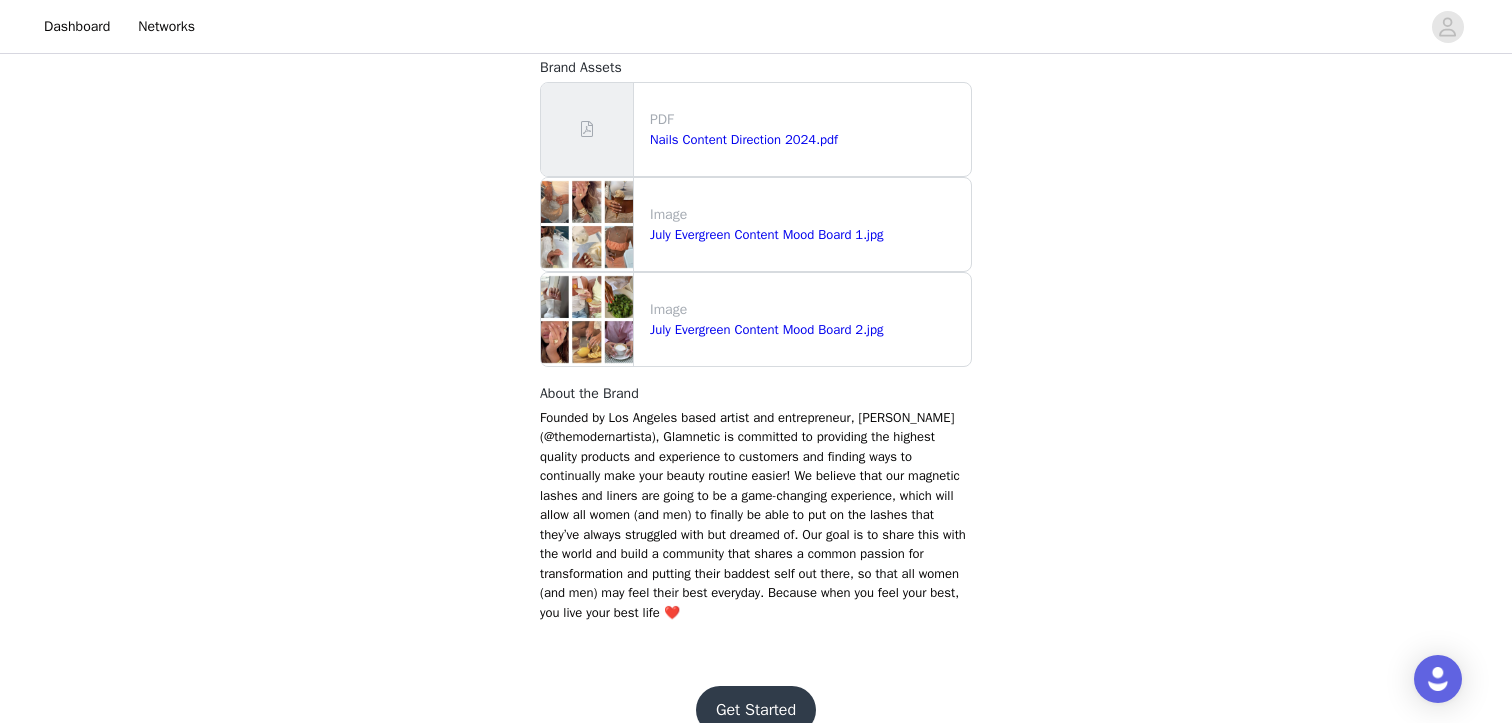 scroll, scrollTop: 2386, scrollLeft: 0, axis: vertical 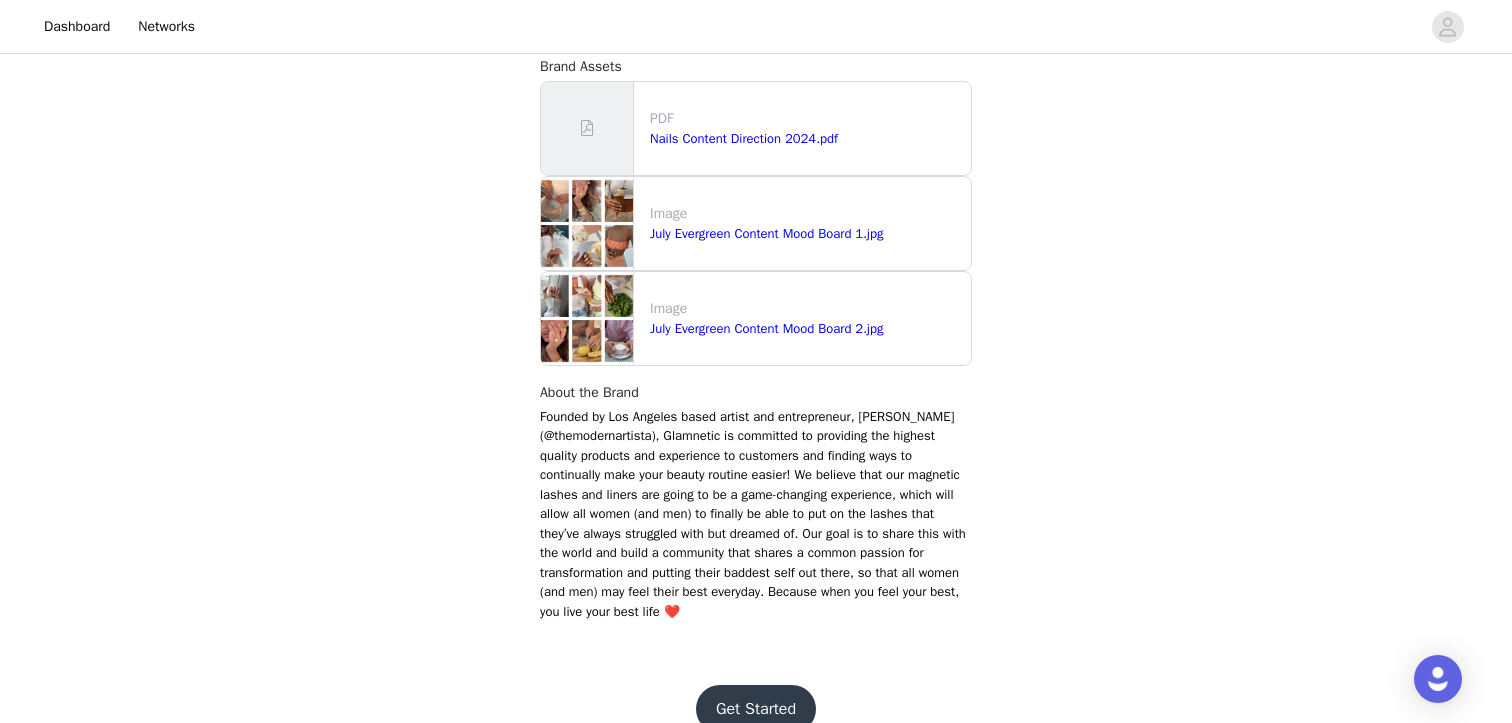 click on "Get Started" at bounding box center (756, 709) 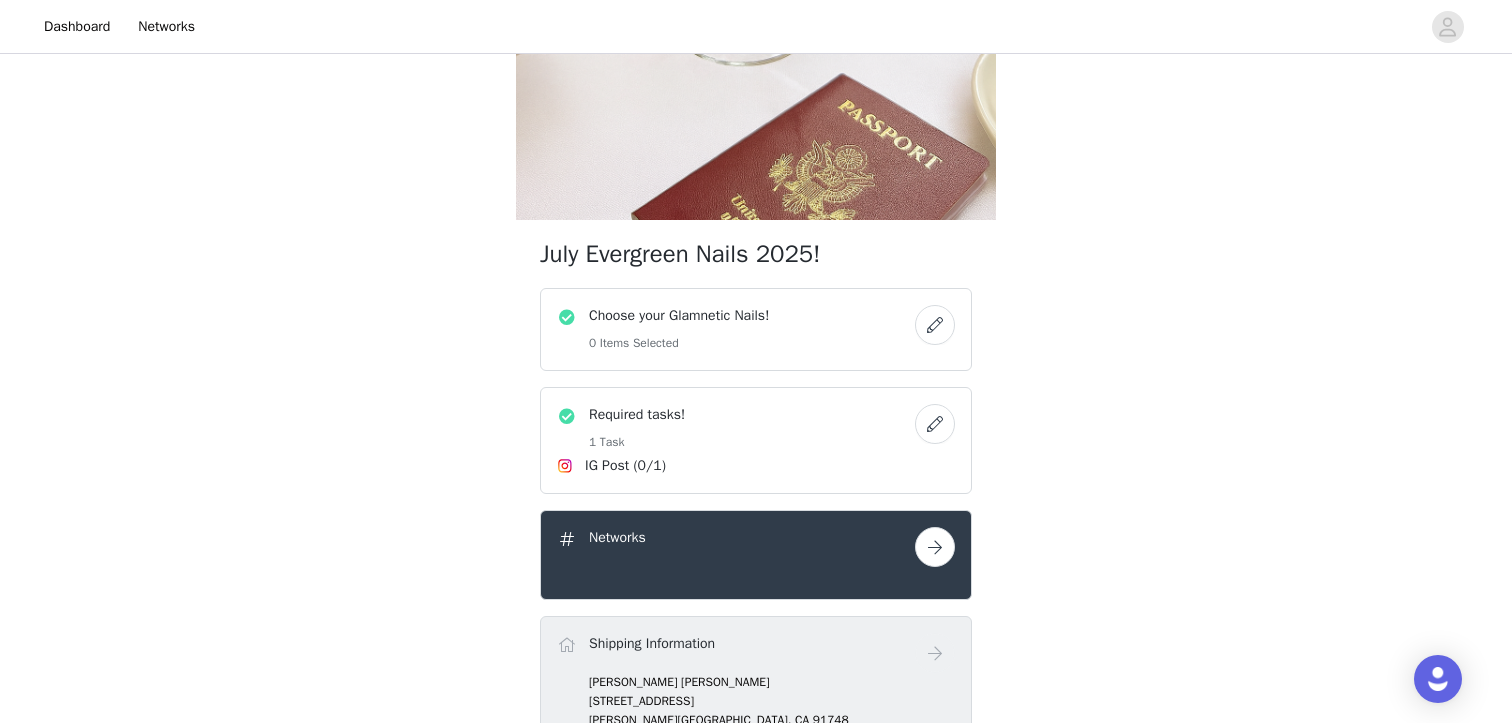scroll, scrollTop: 569, scrollLeft: 0, axis: vertical 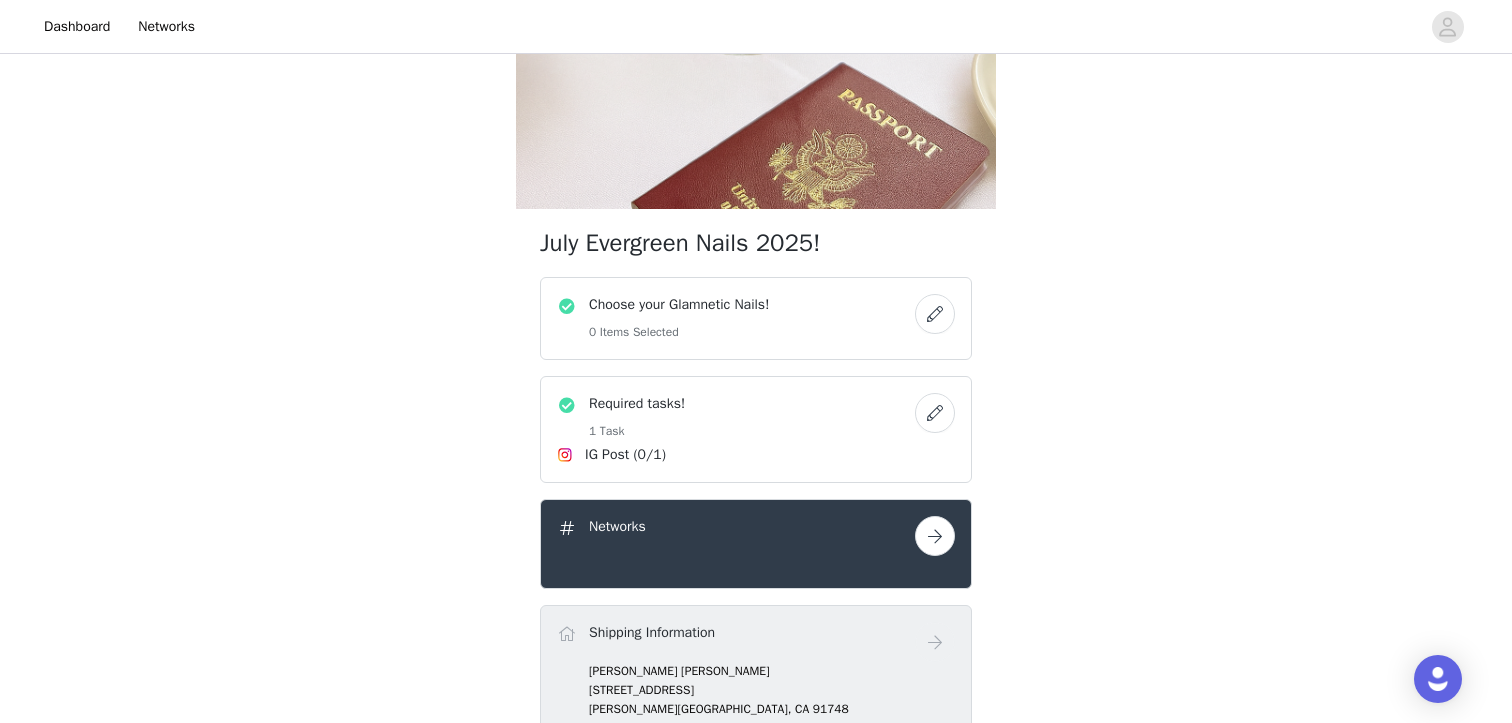 click at bounding box center (935, 314) 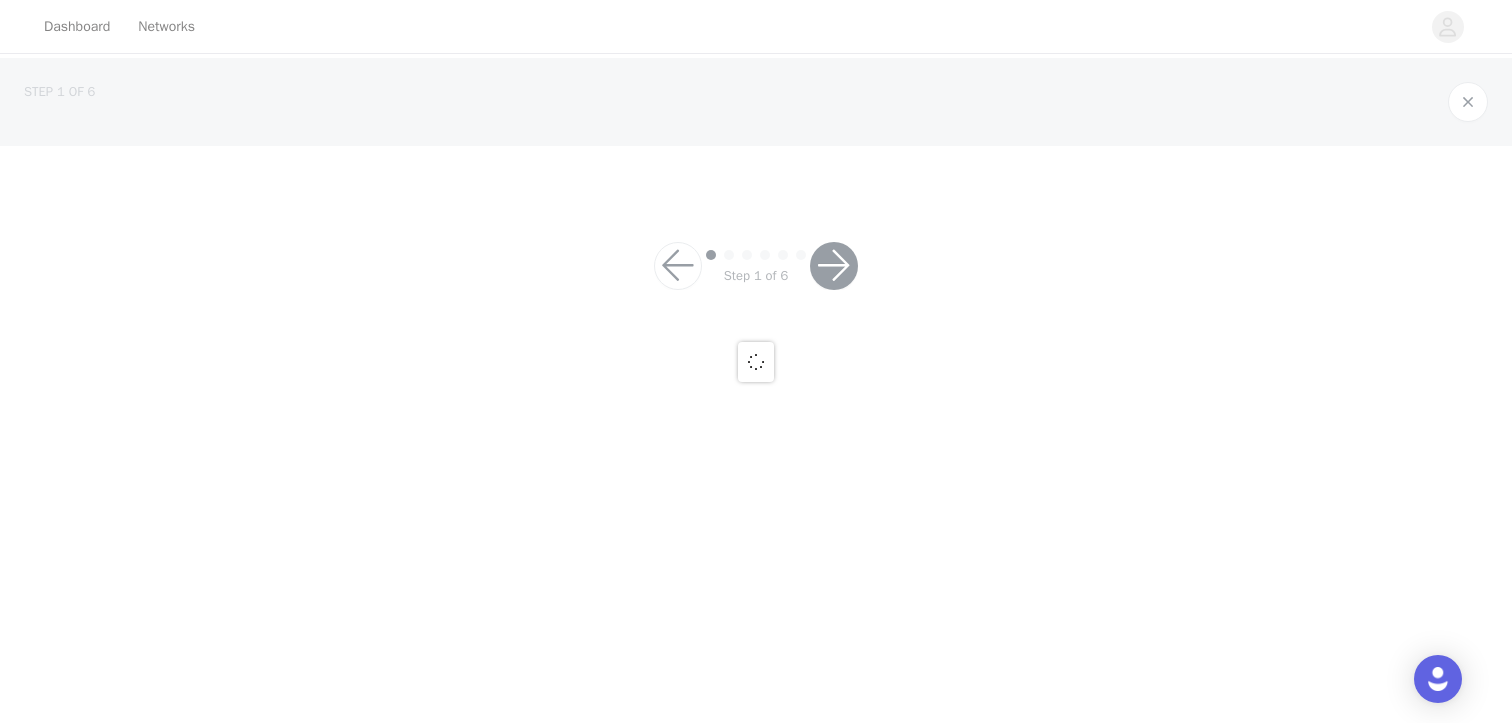 scroll, scrollTop: 0, scrollLeft: 0, axis: both 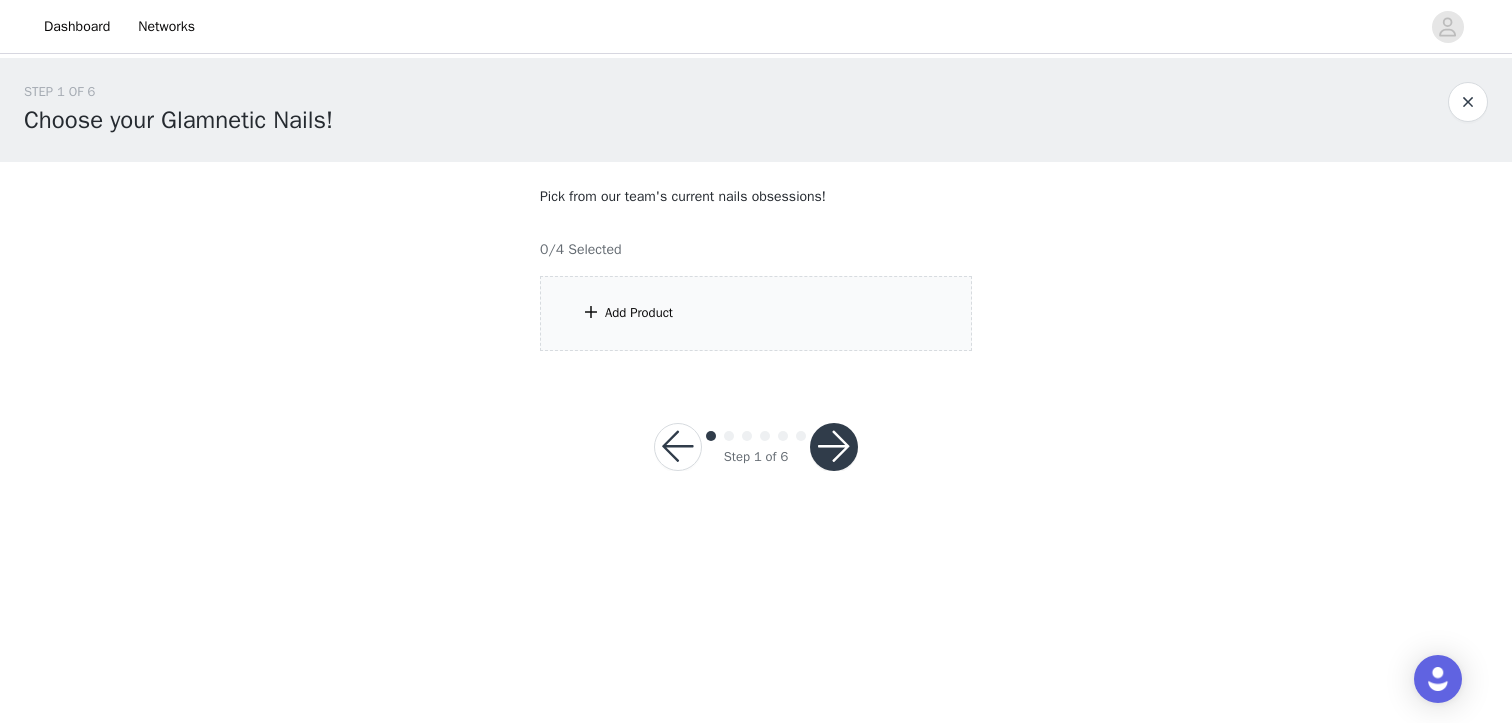 click on "Add Product" at bounding box center [756, 313] 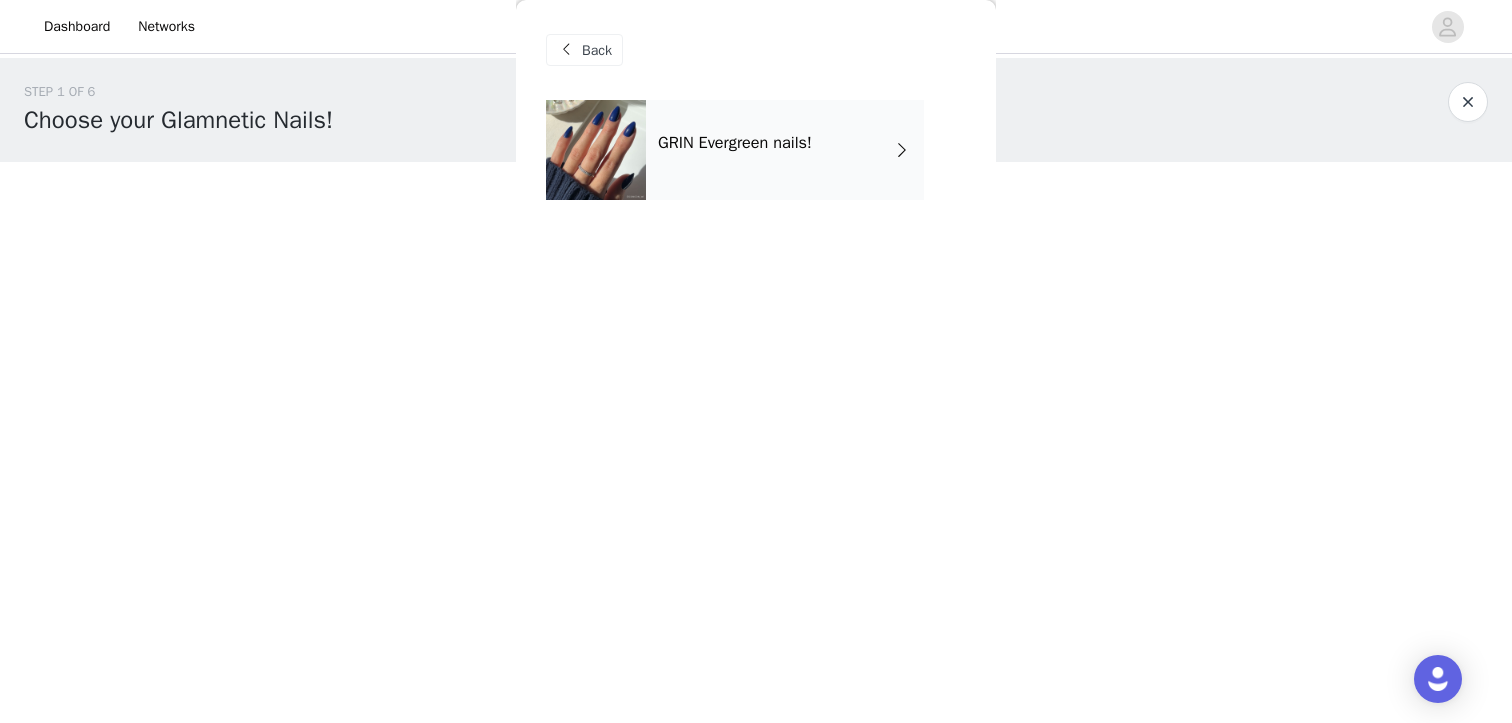 click on "GRIN Evergreen nails!" at bounding box center [785, 150] 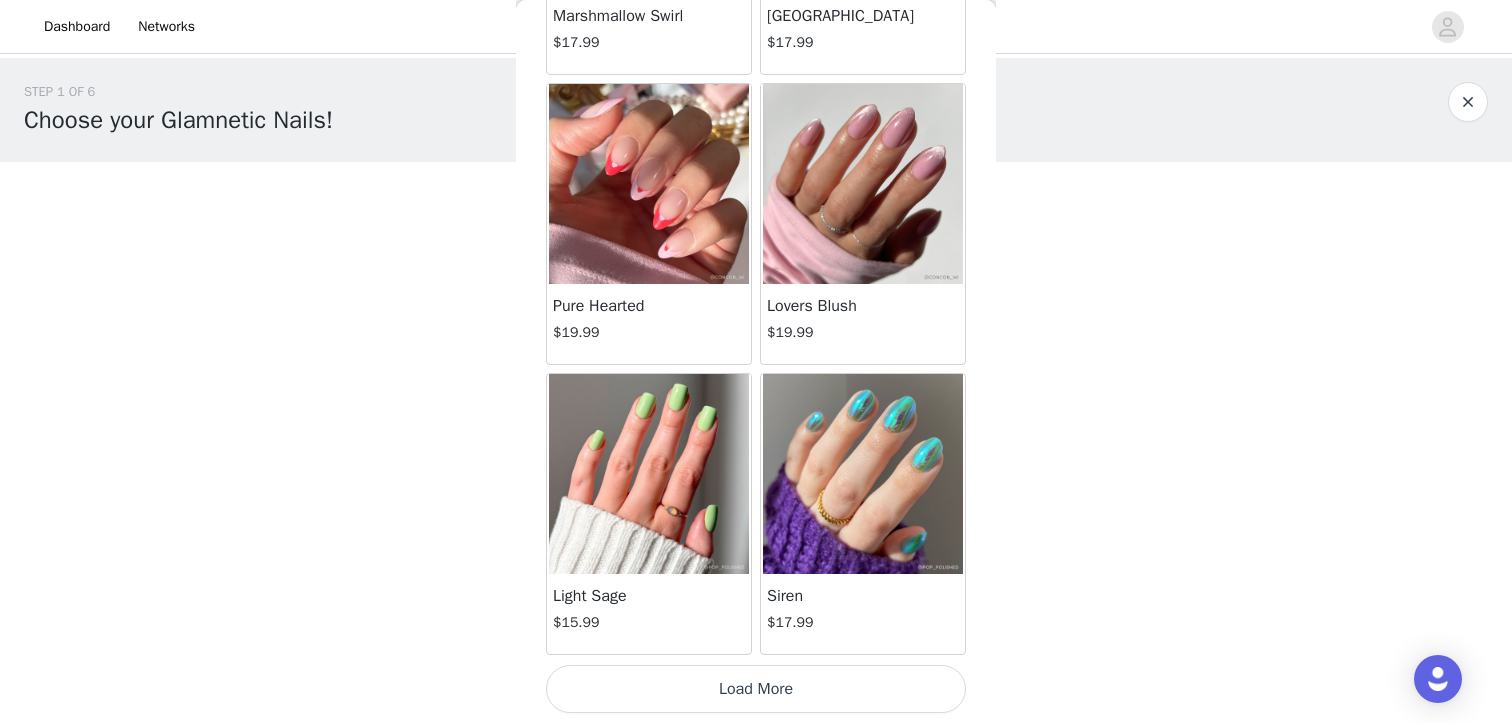 click on "Load More" at bounding box center [756, 689] 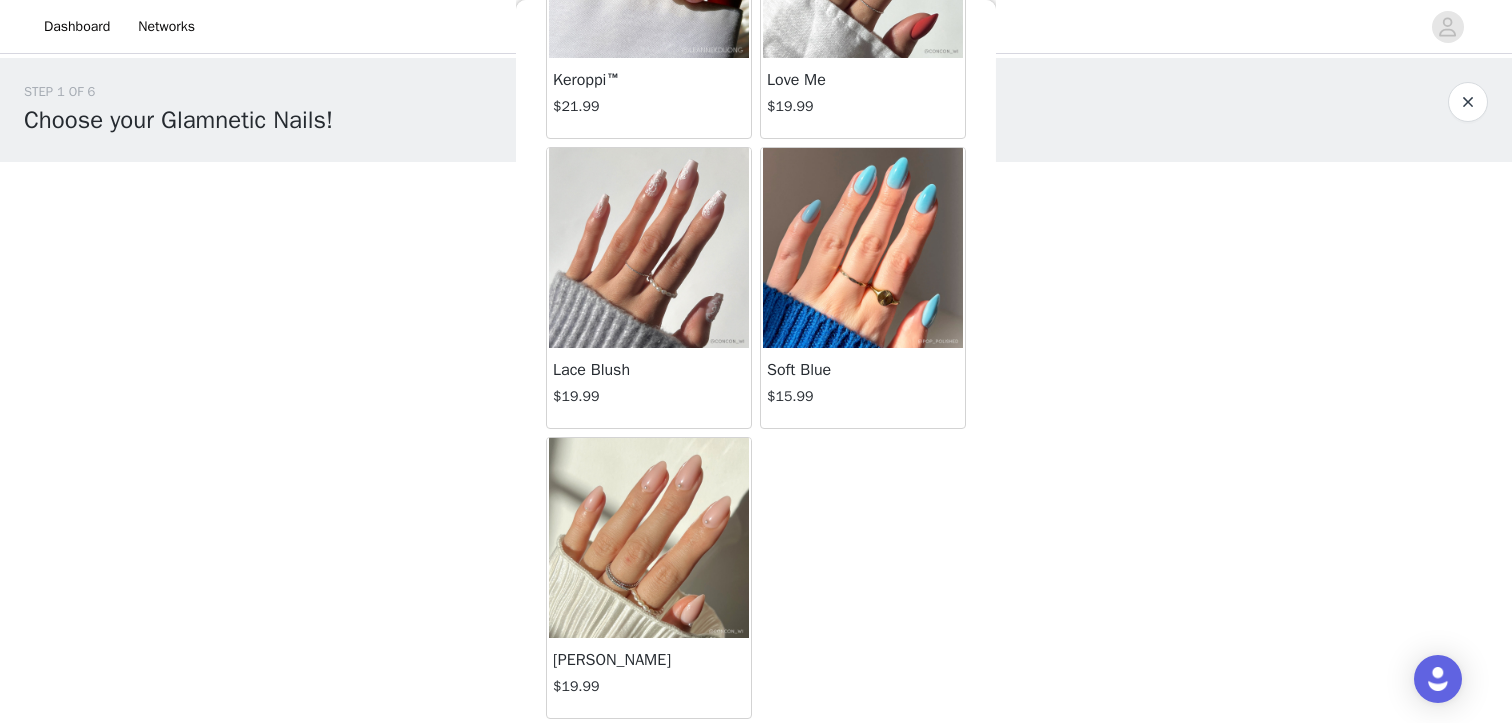 scroll, scrollTop: 4883, scrollLeft: 0, axis: vertical 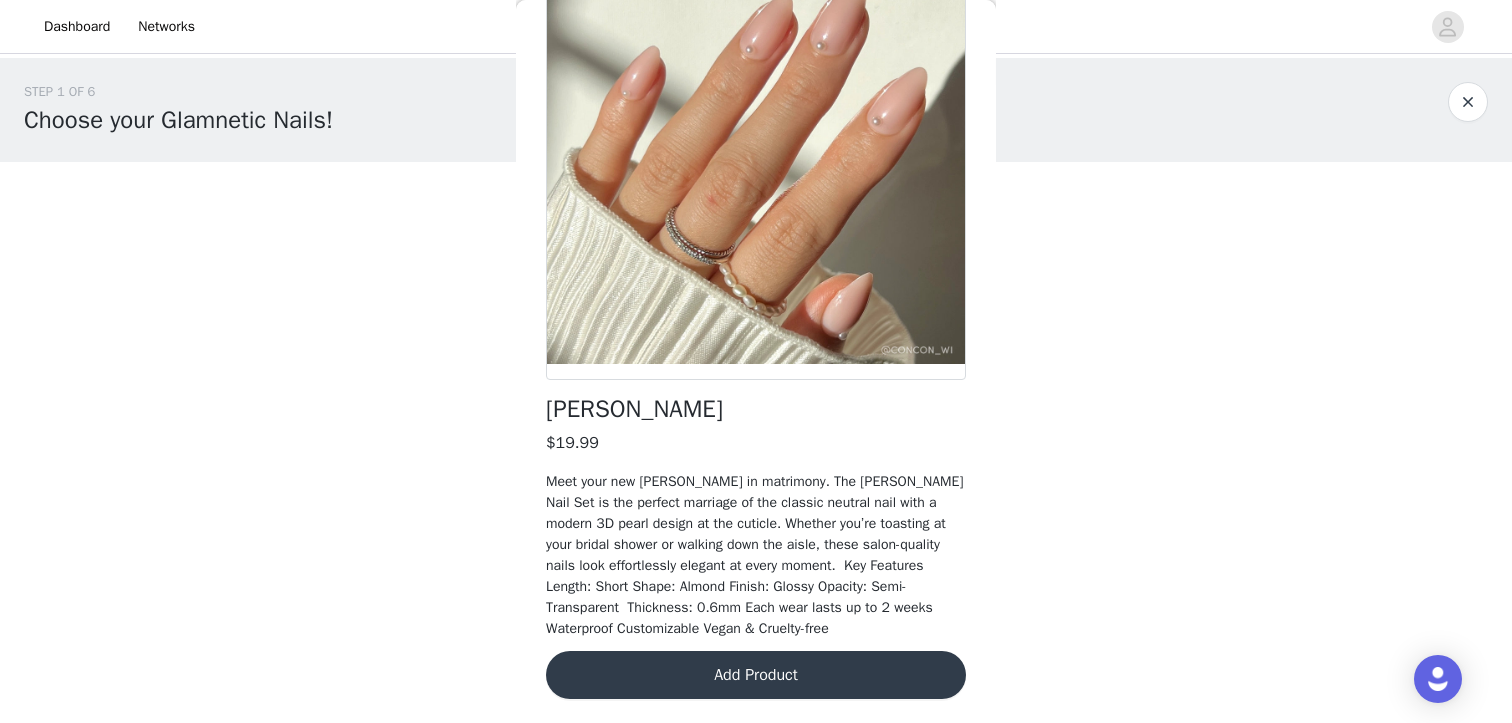 click on "Add Product" at bounding box center (756, 675) 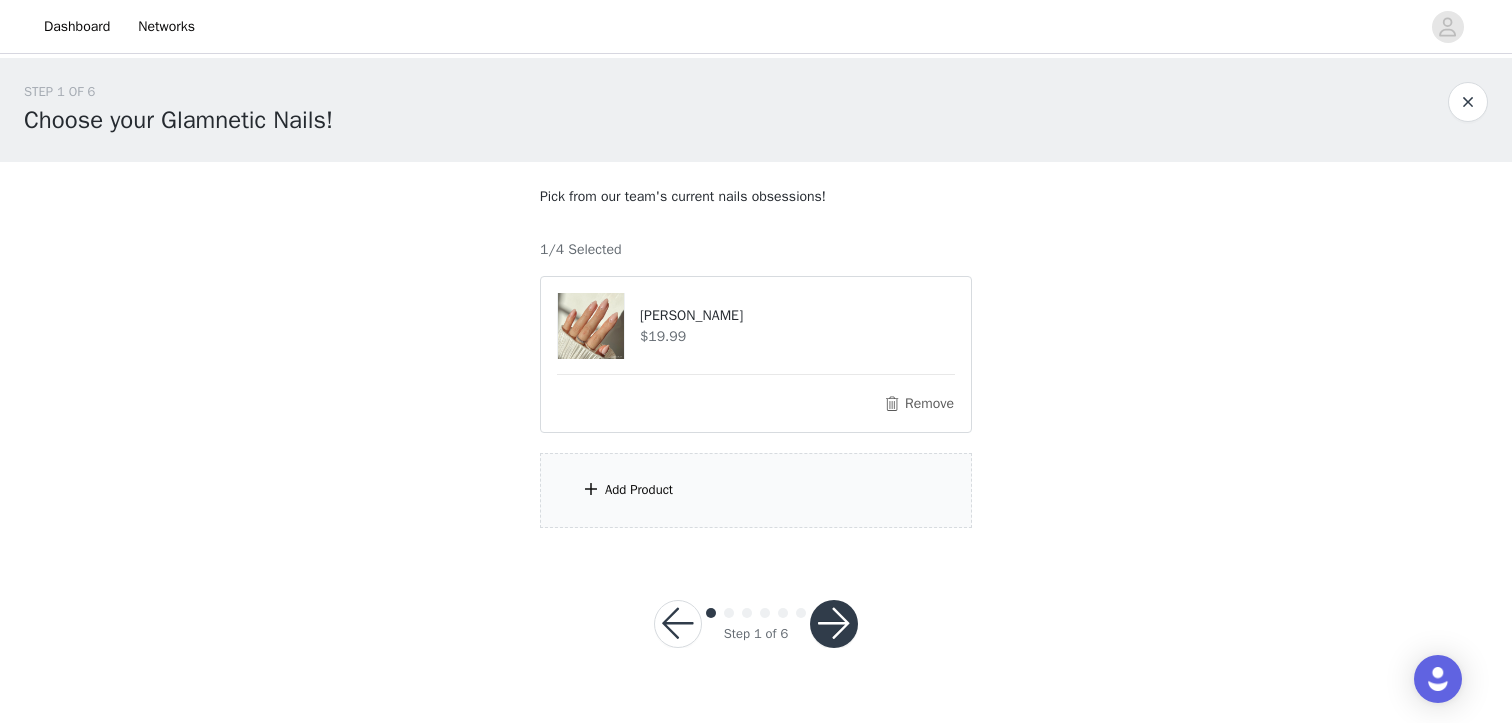 click on "Add Product" at bounding box center (639, 490) 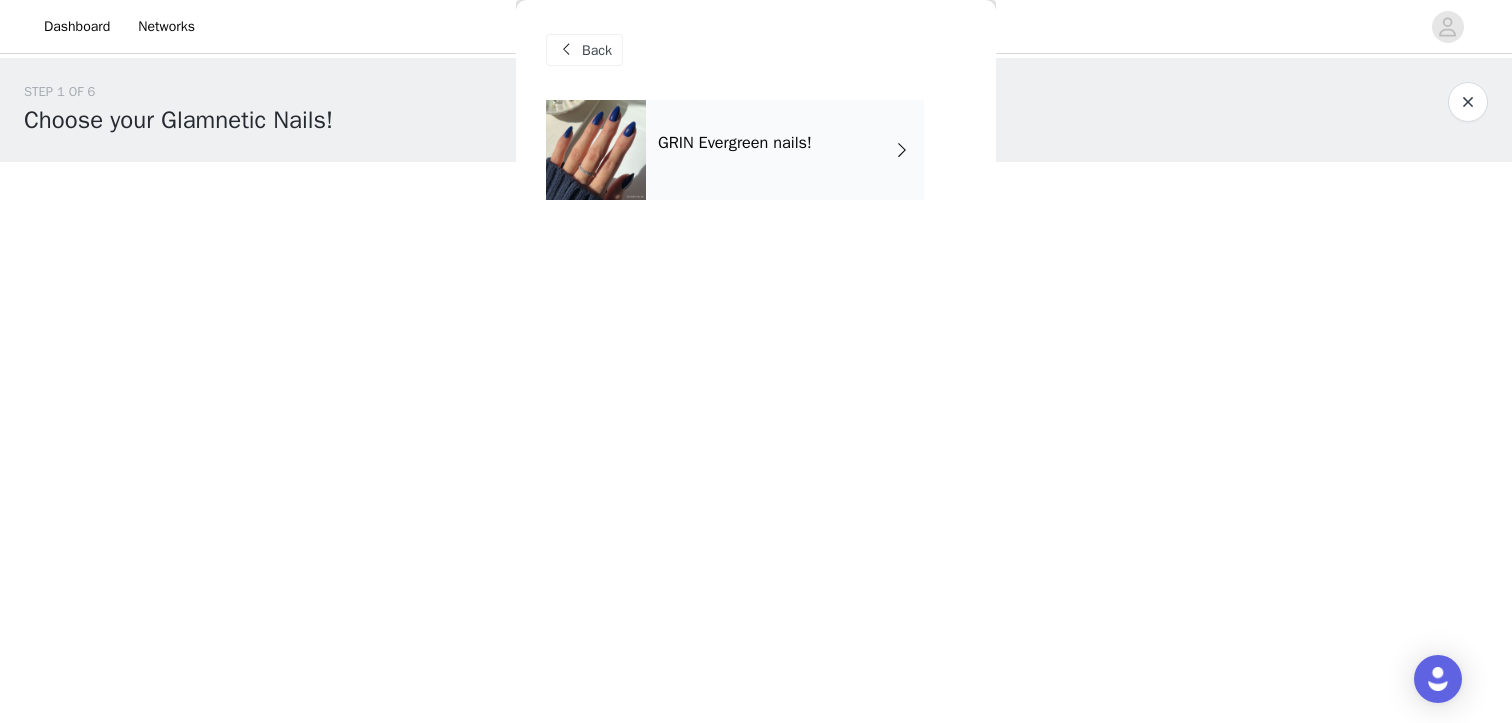 click on "GRIN Evergreen nails!" at bounding box center [735, 143] 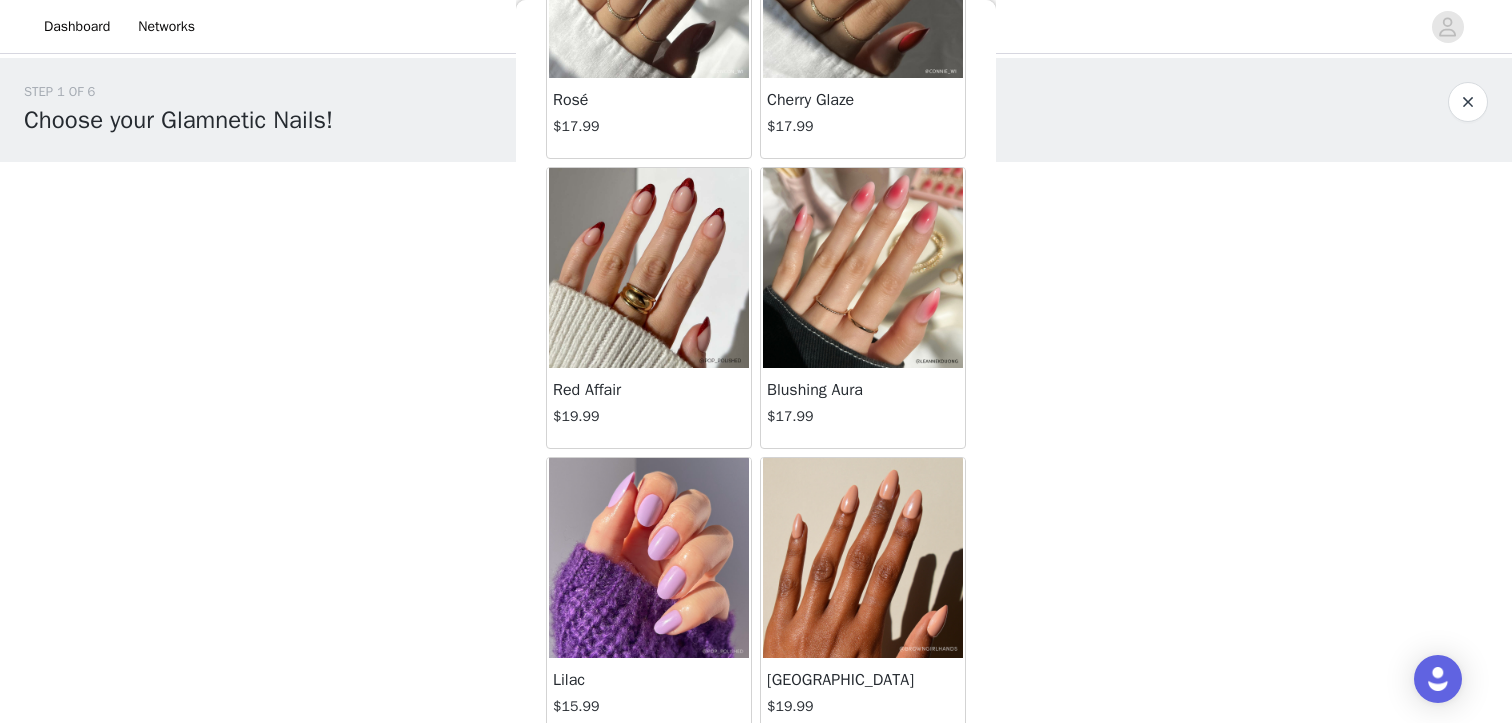scroll, scrollTop: 231, scrollLeft: 0, axis: vertical 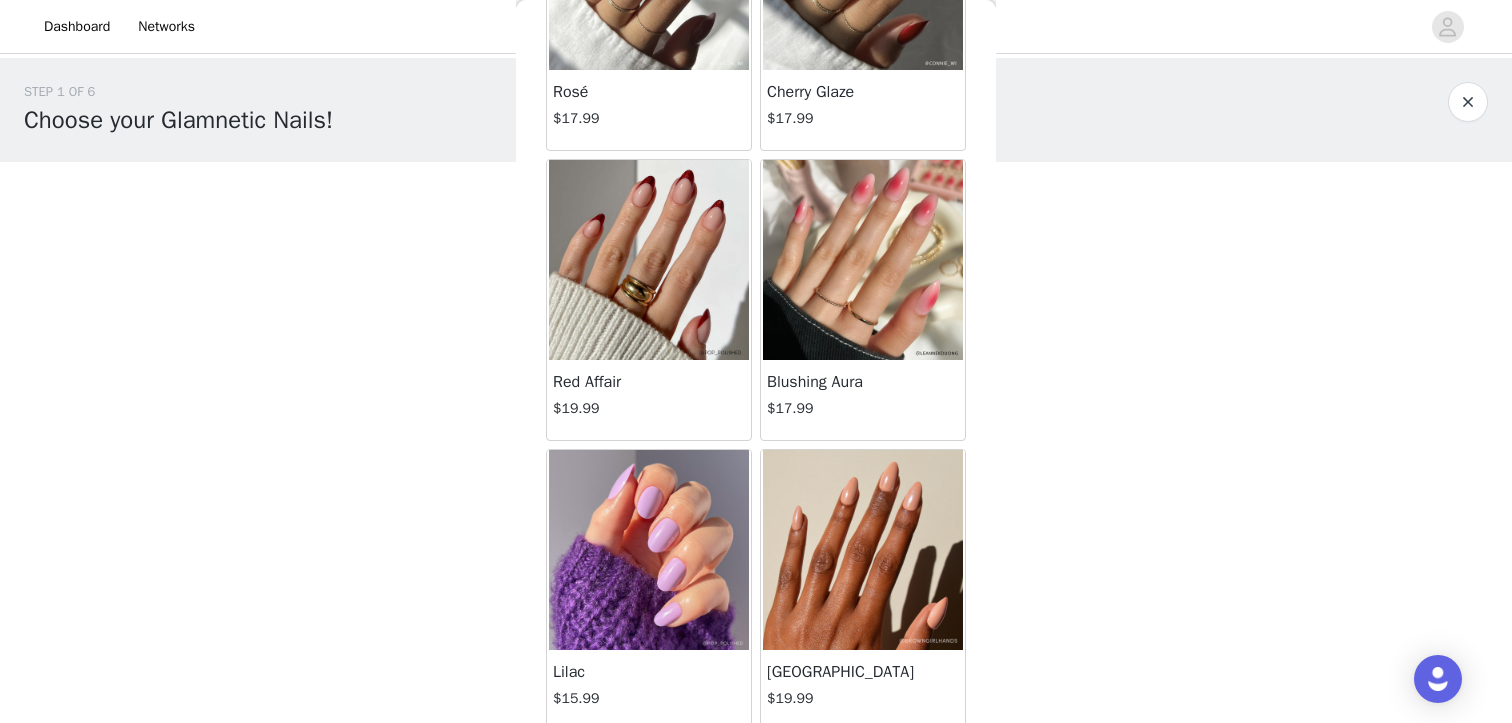 click on "Blushing Aura" at bounding box center (863, 382) 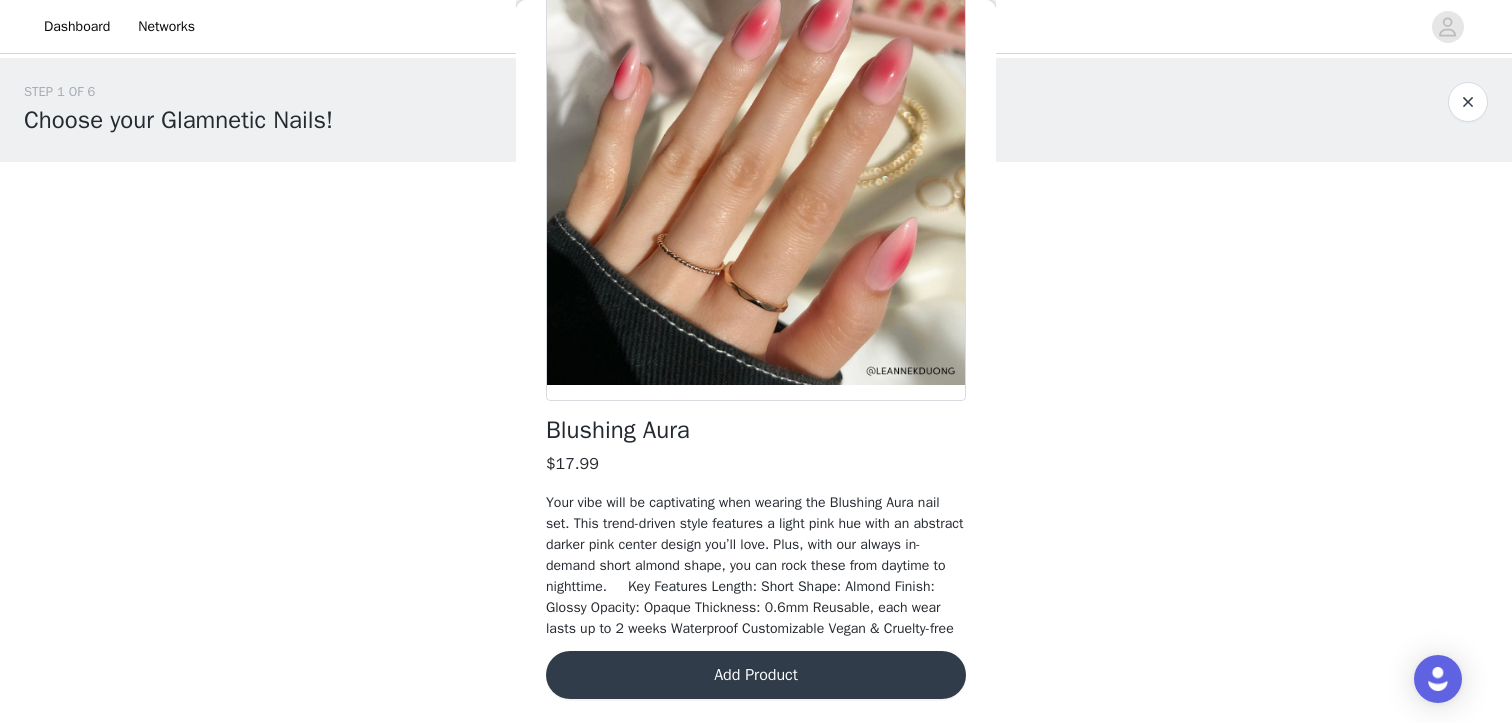 scroll, scrollTop: 170, scrollLeft: 0, axis: vertical 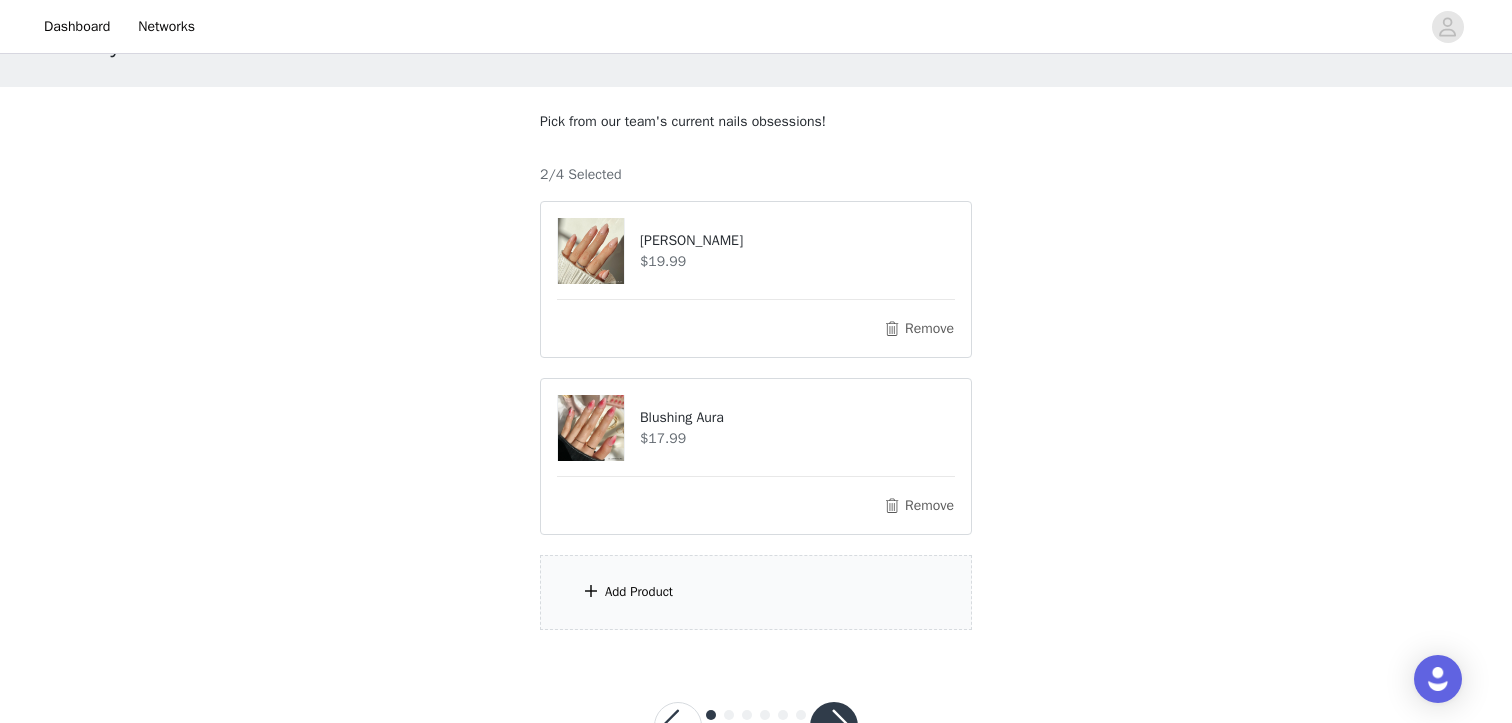click on "Add Product" at bounding box center [756, 592] 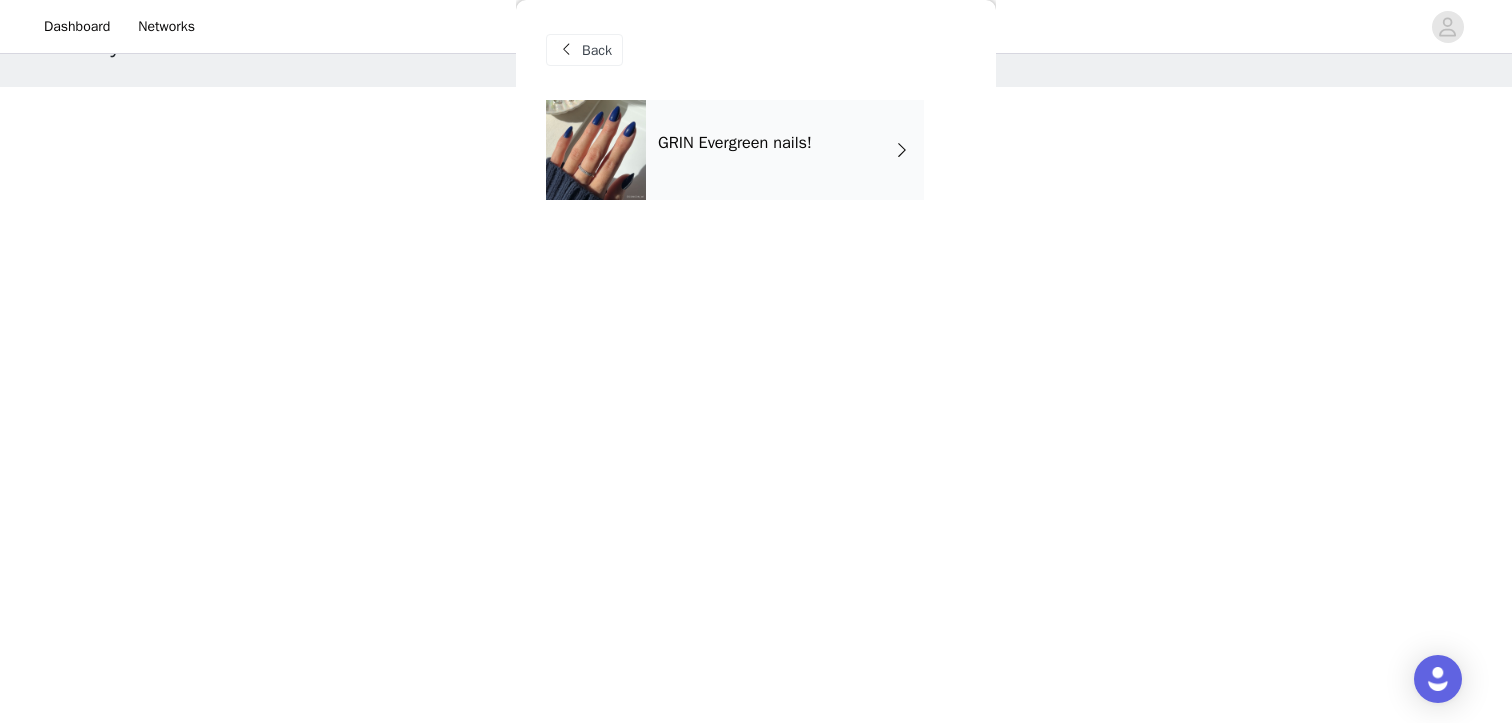 click on "GRIN Evergreen nails!" at bounding box center (735, 143) 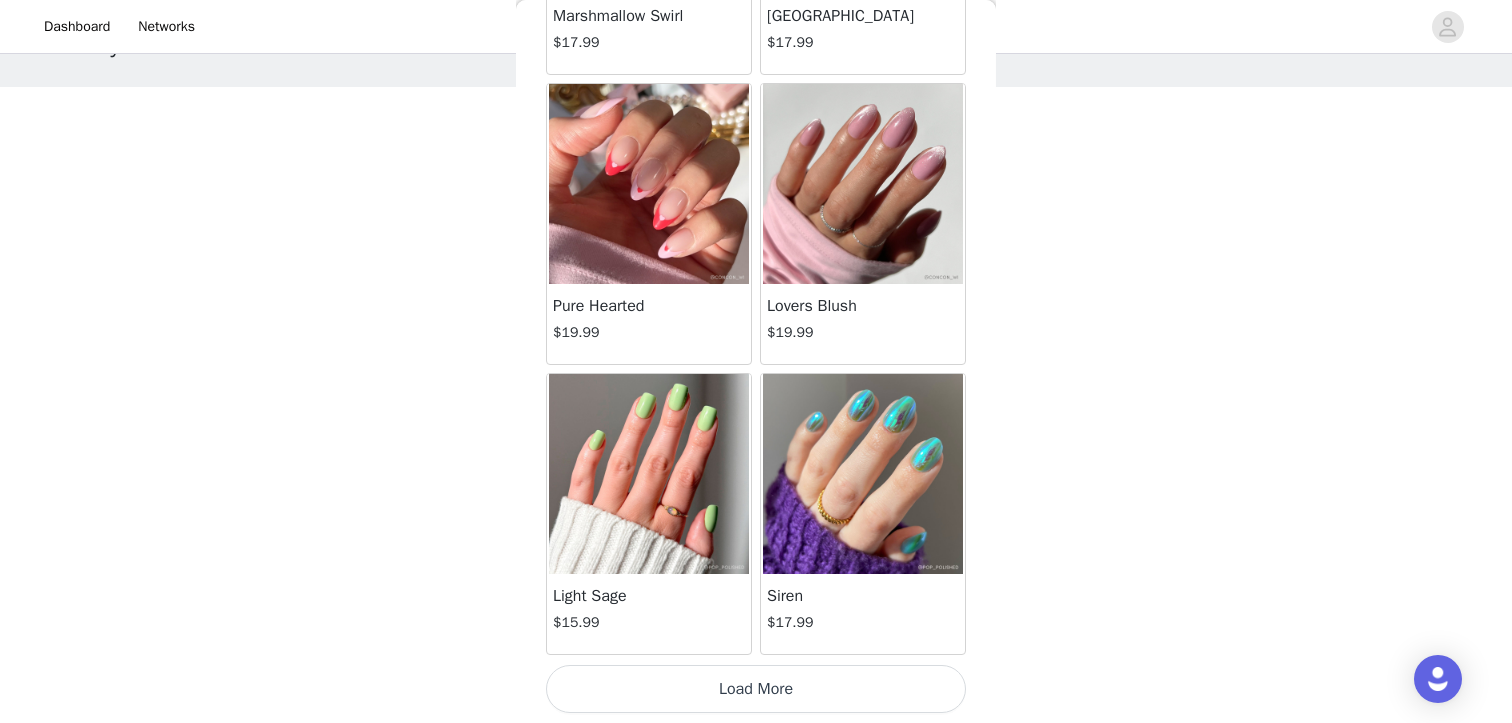 scroll, scrollTop: 2337, scrollLeft: 0, axis: vertical 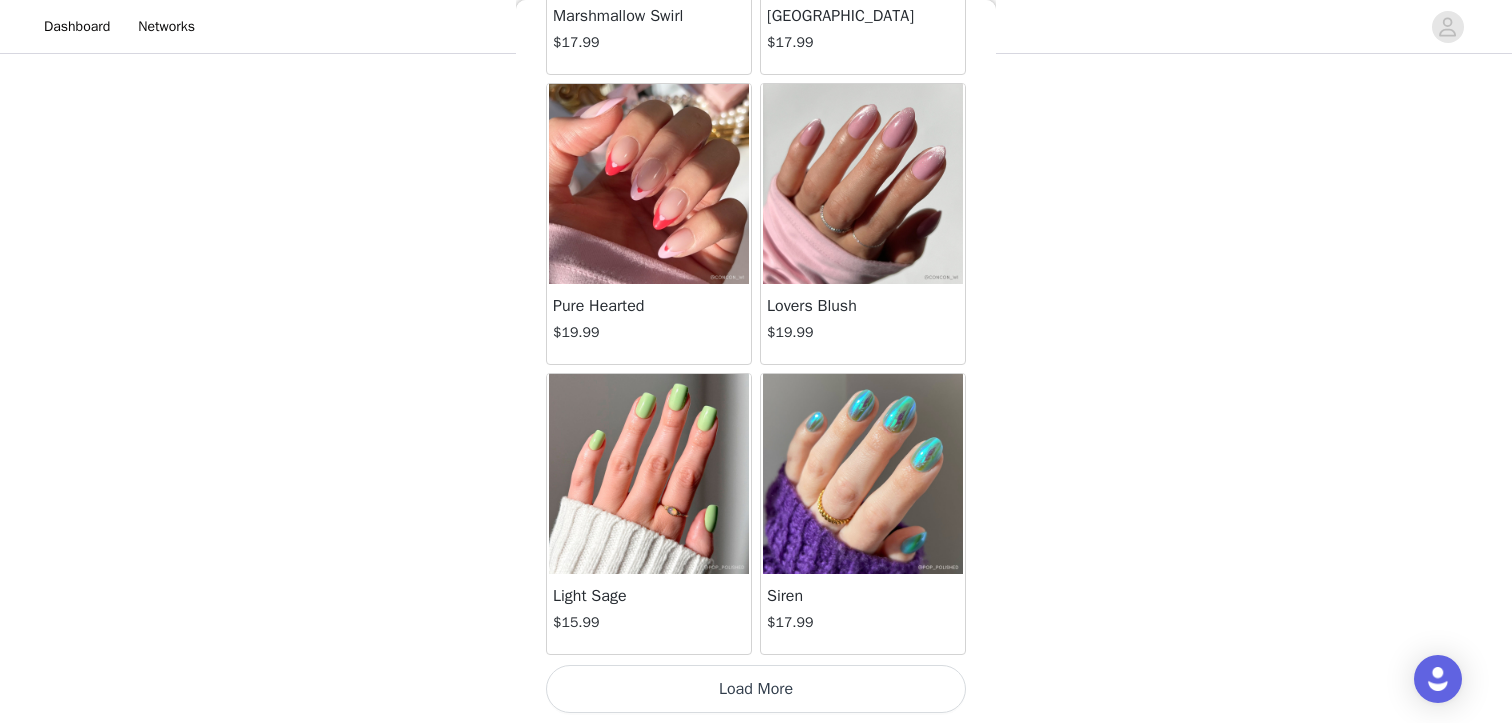 click on "Lovers Blush" at bounding box center (863, 306) 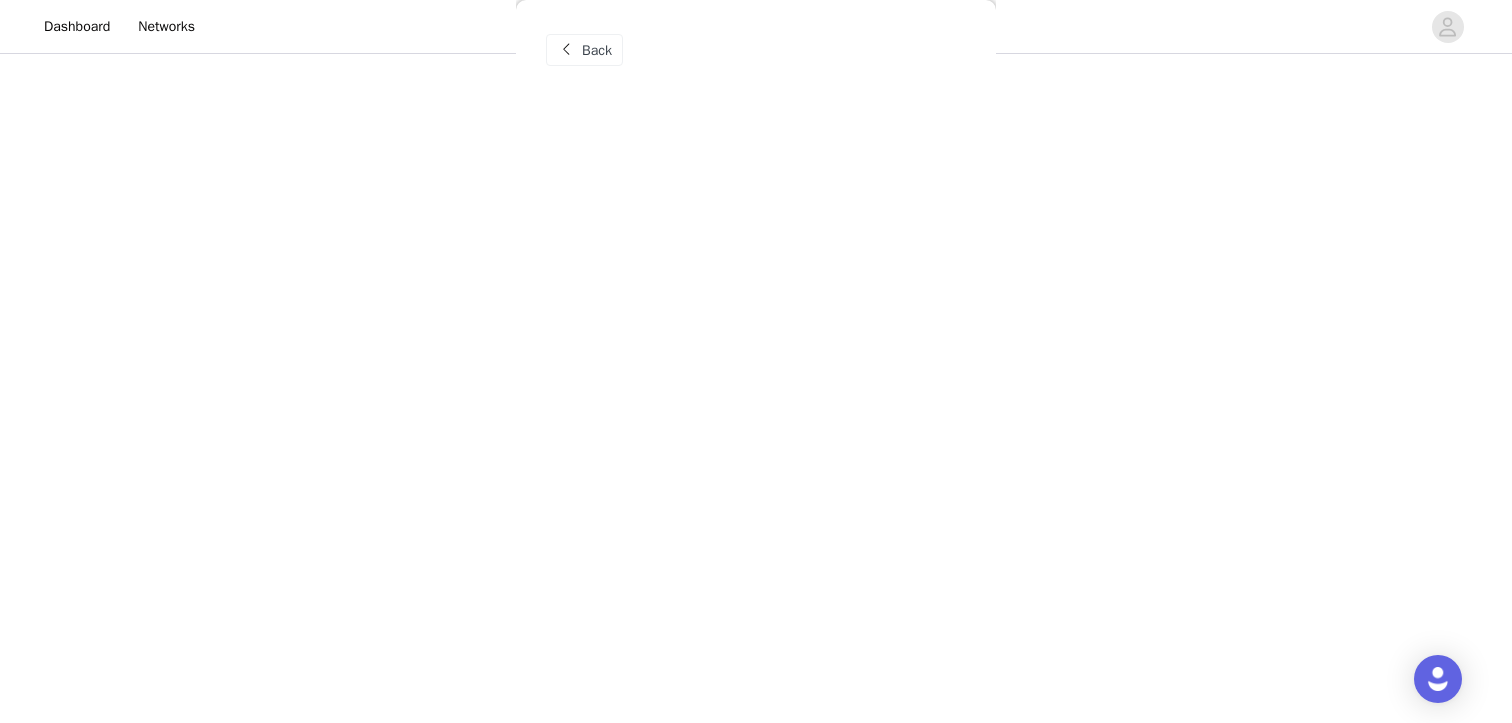 scroll, scrollTop: 191, scrollLeft: 0, axis: vertical 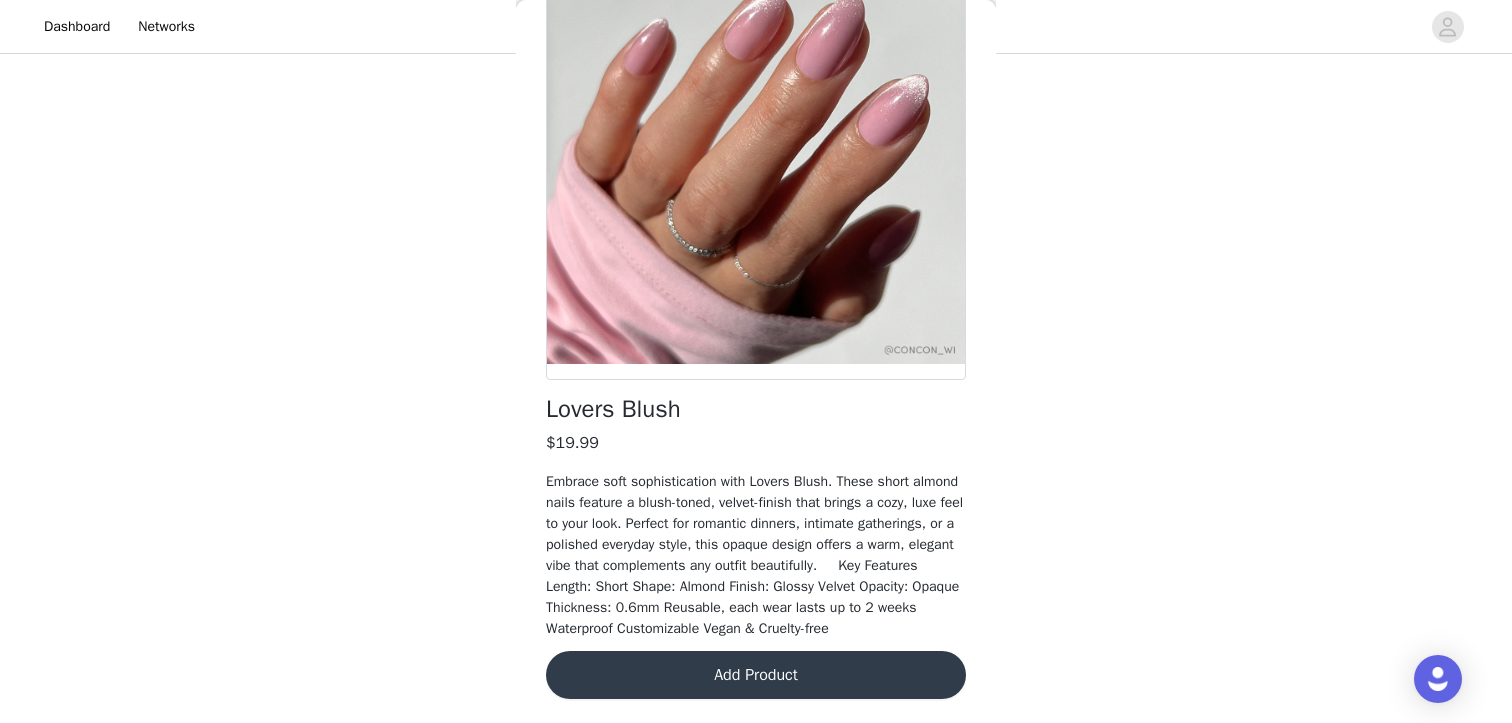 click on "Add Product" at bounding box center (756, 675) 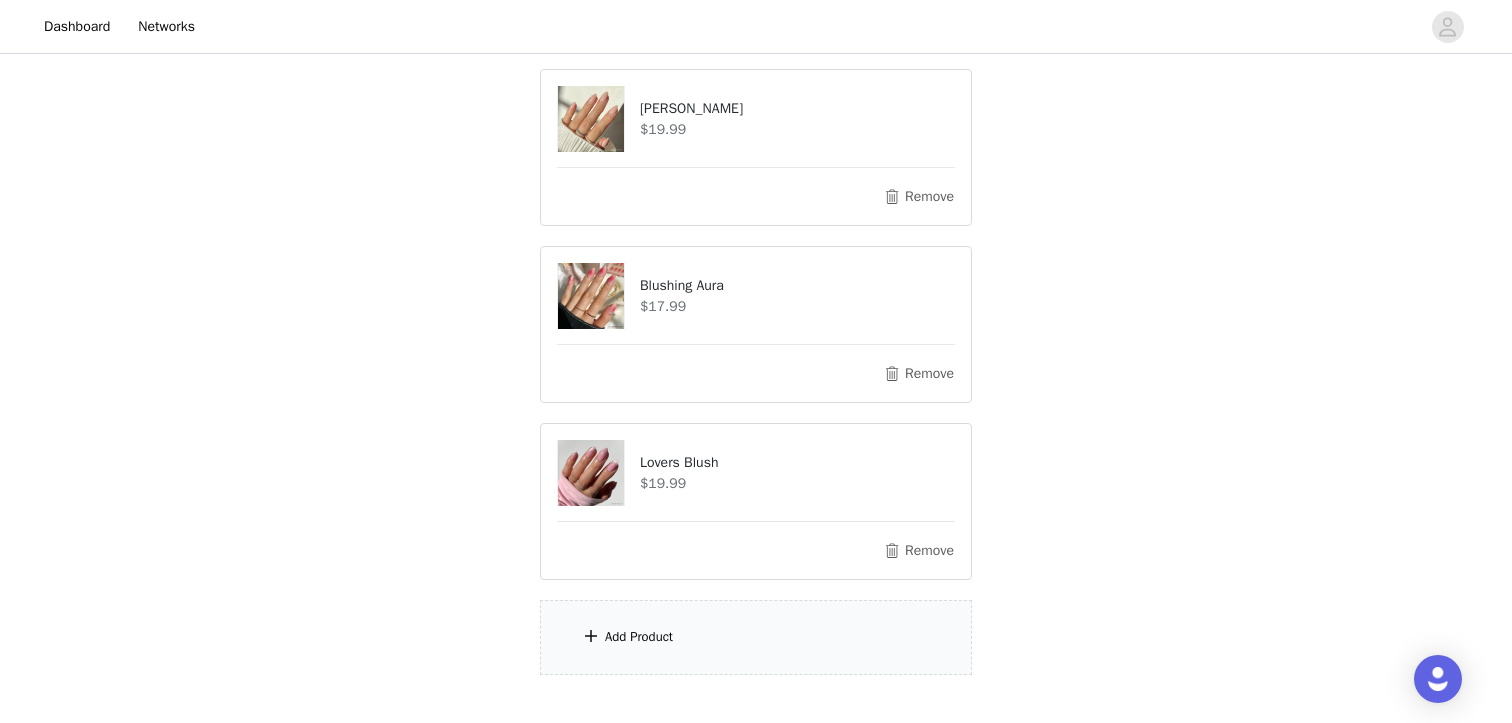 scroll, scrollTop: 225, scrollLeft: 0, axis: vertical 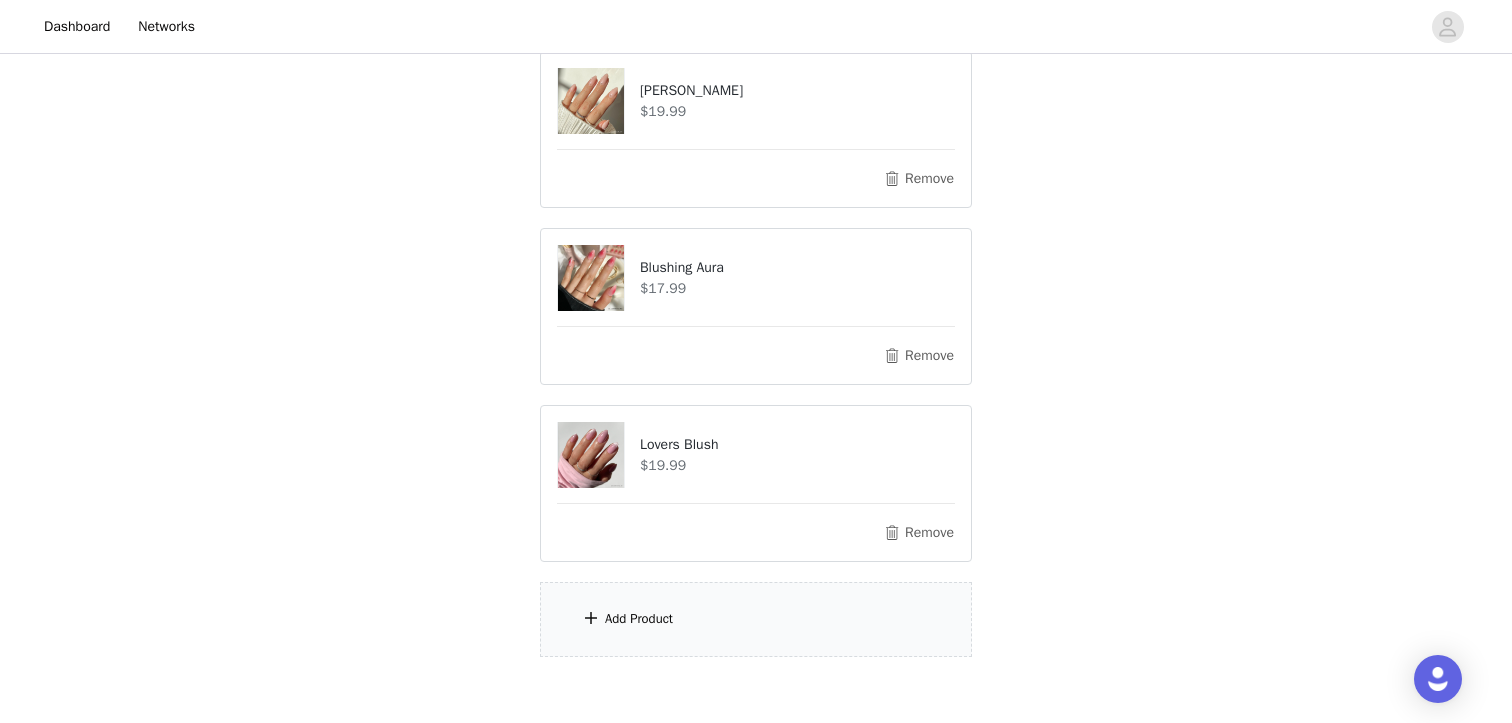 click on "Add Product" at bounding box center (756, 619) 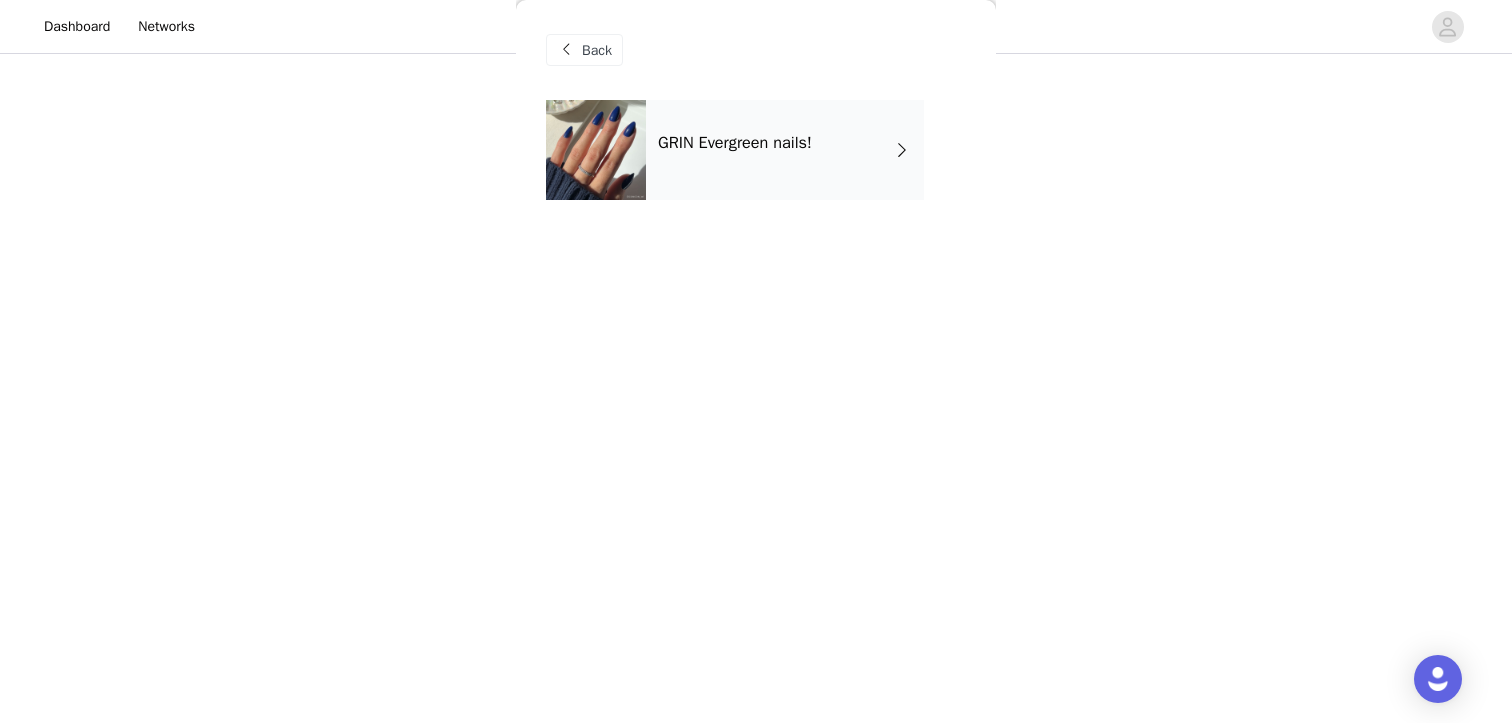 click on "GRIN Evergreen nails!" at bounding box center (785, 150) 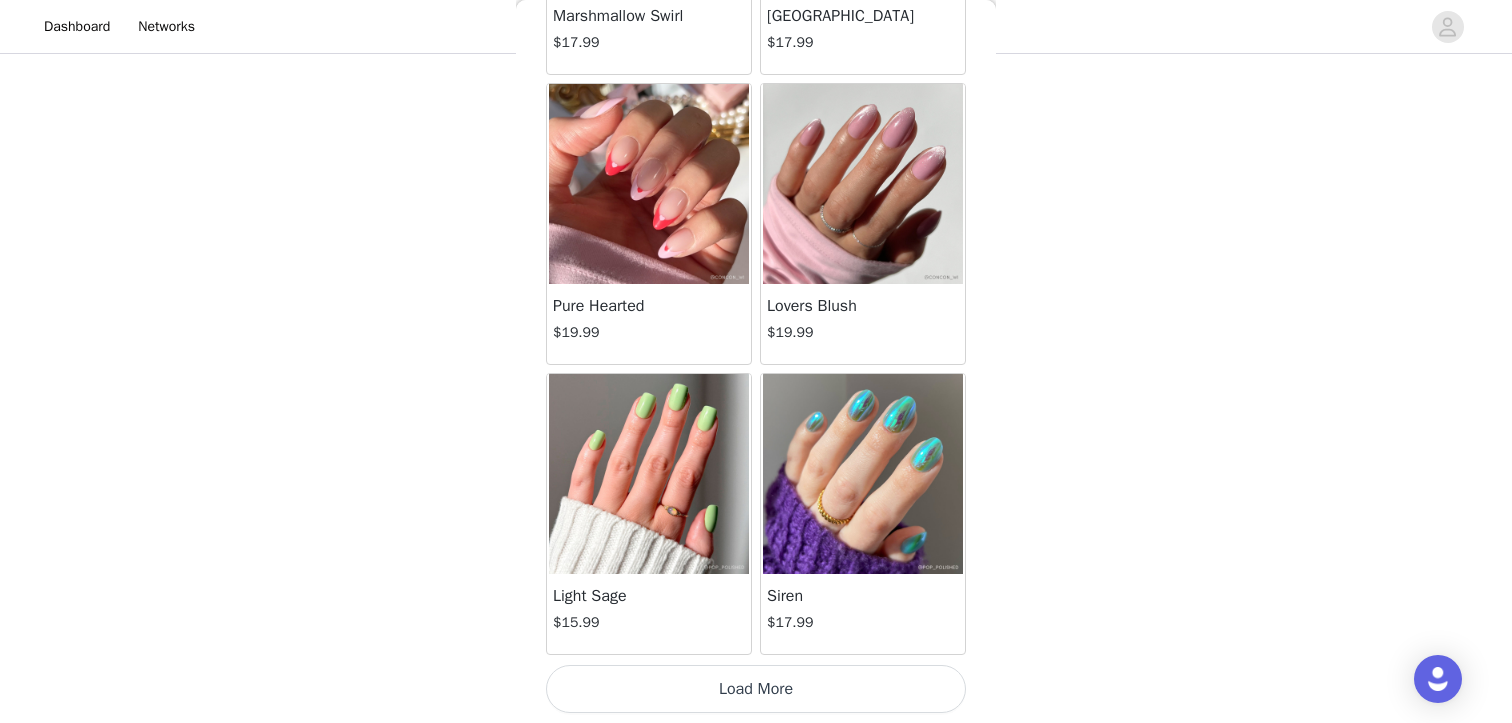click on "Load More" at bounding box center (756, 689) 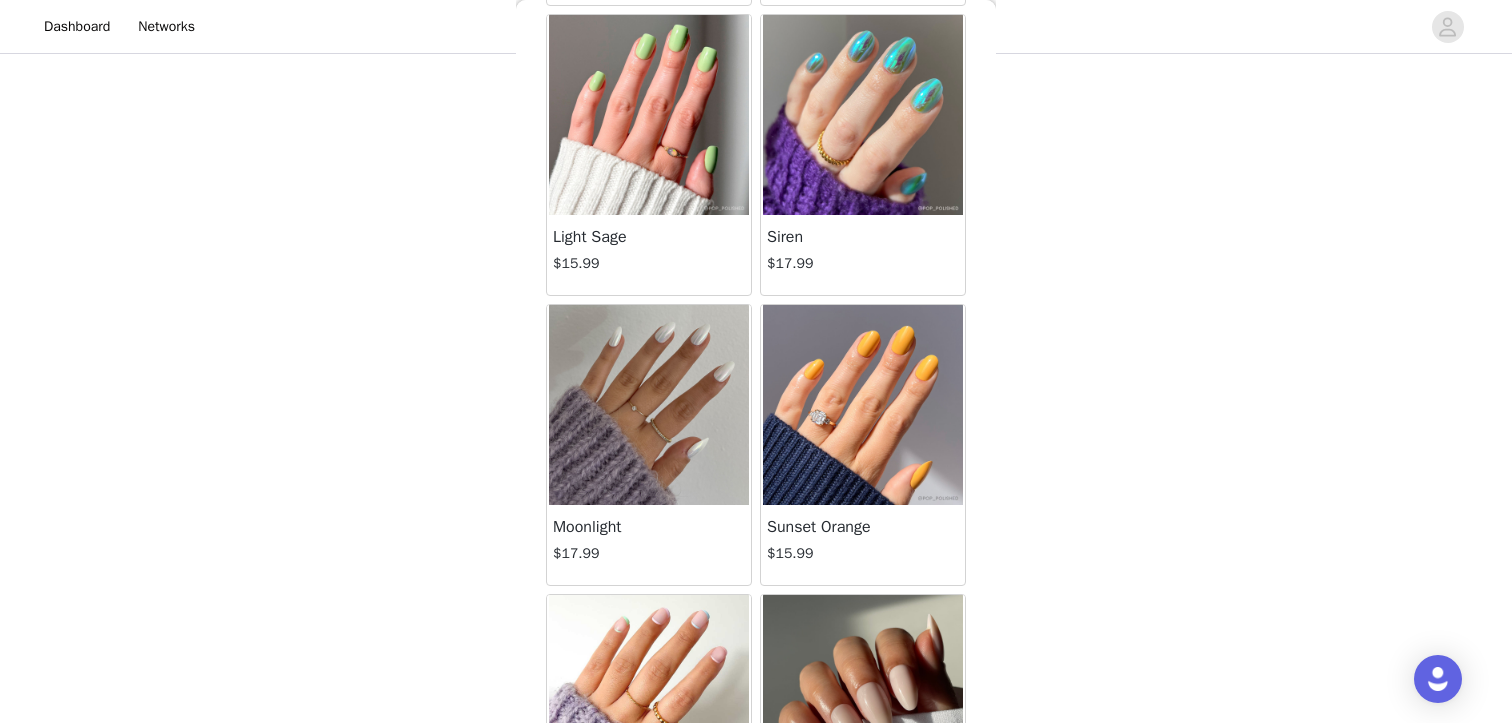 scroll, scrollTop: 2932, scrollLeft: 0, axis: vertical 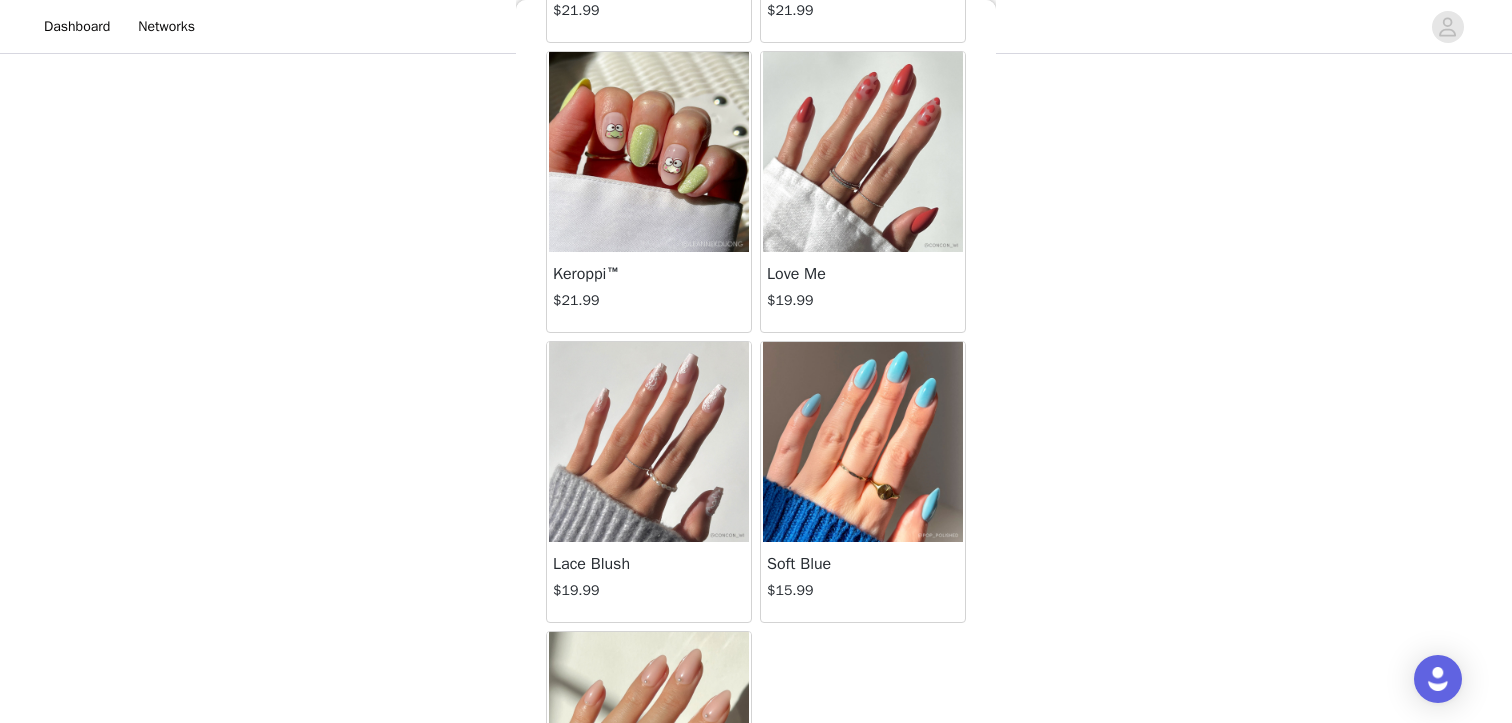 click on "$19.99" at bounding box center [649, 590] 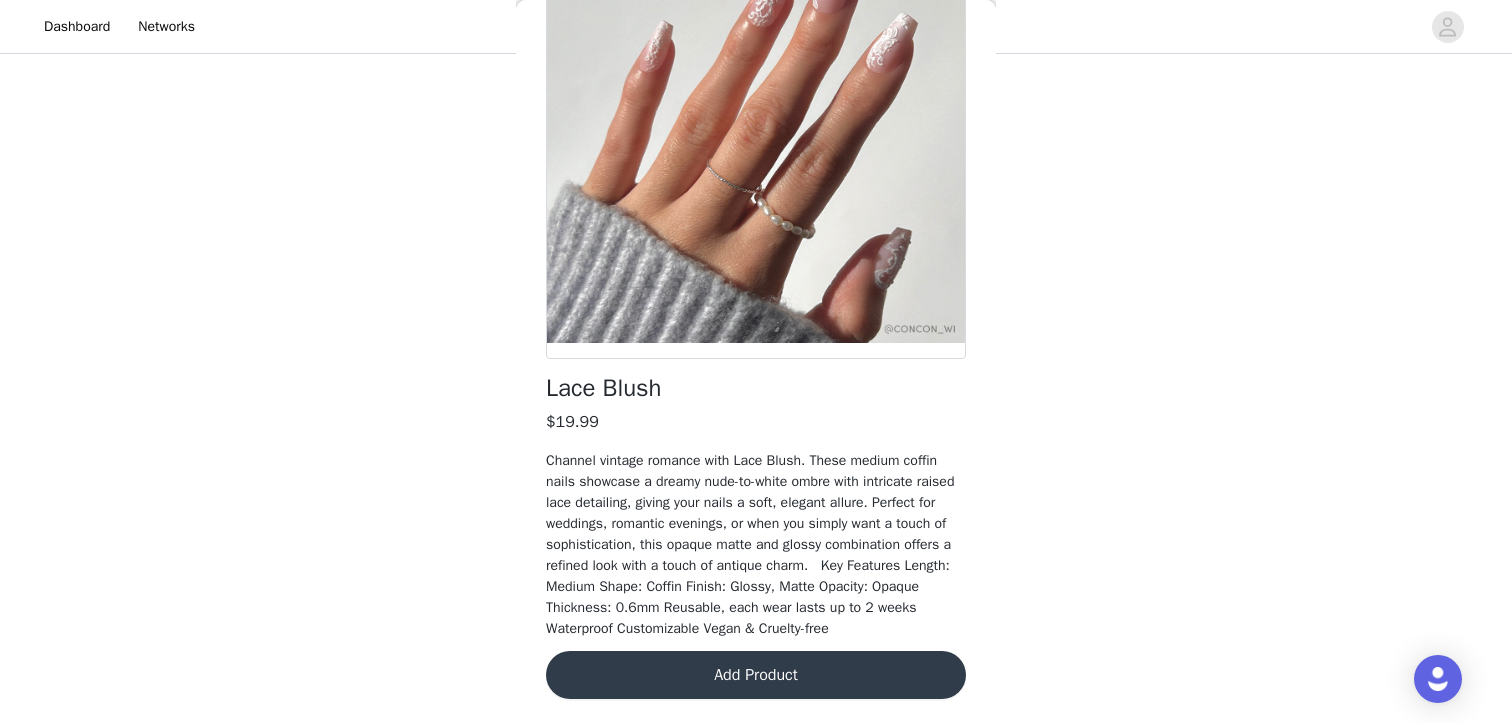 scroll, scrollTop: 191, scrollLeft: 0, axis: vertical 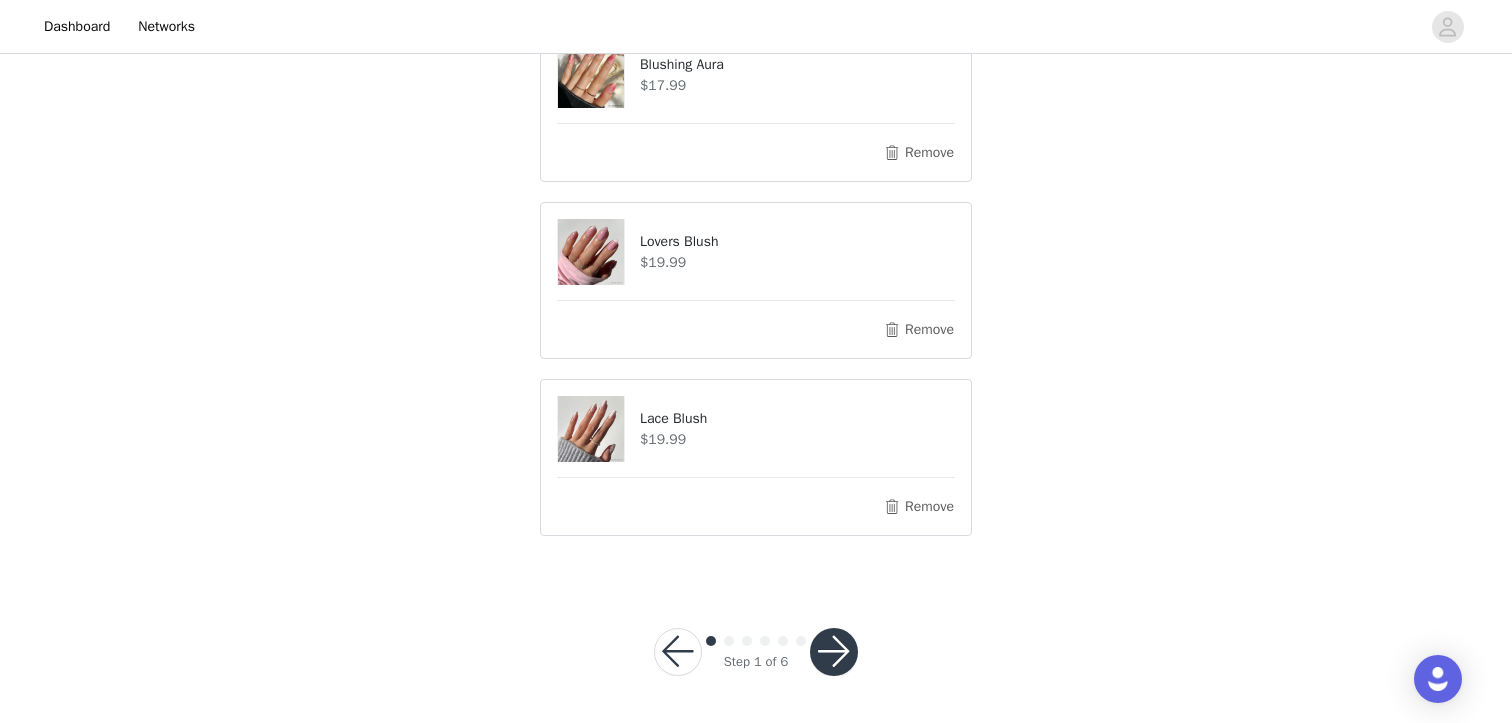 click at bounding box center (834, 652) 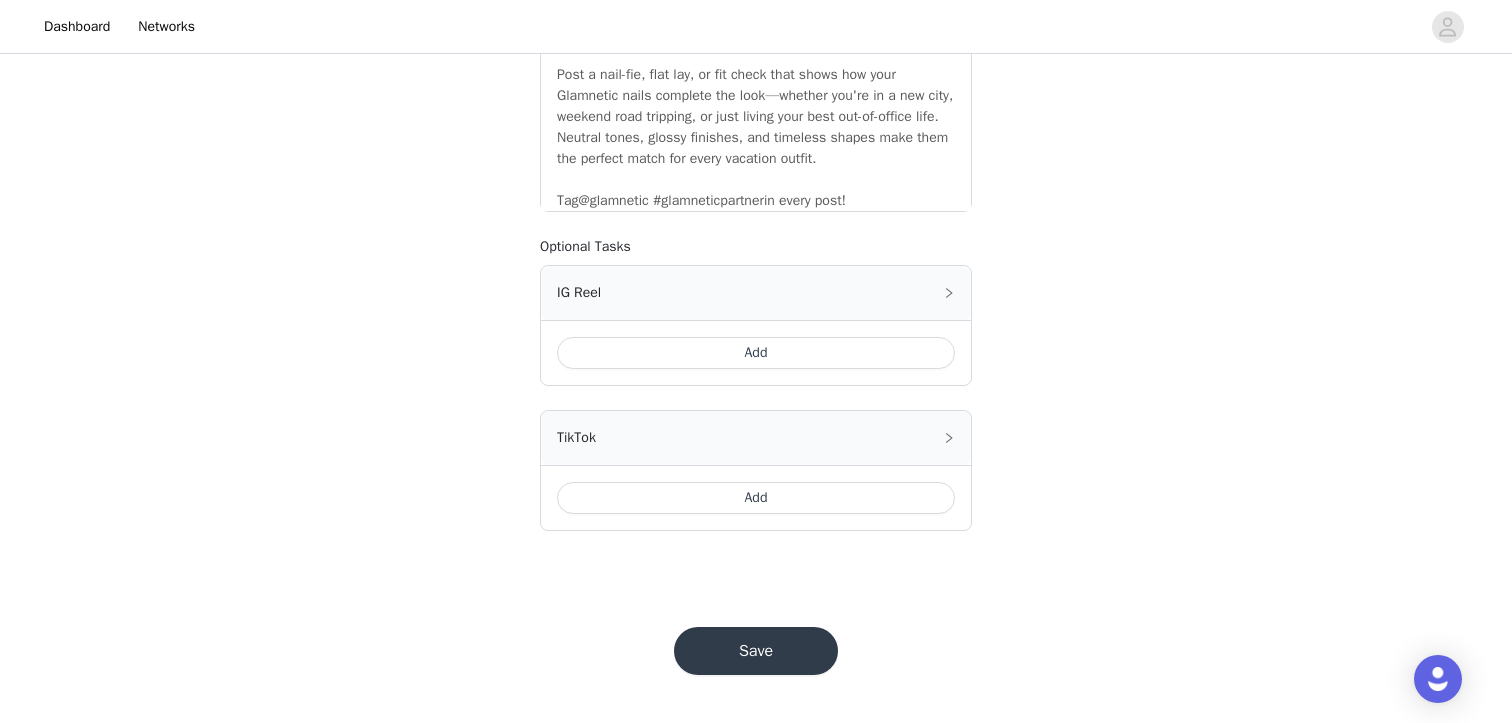 scroll, scrollTop: 898, scrollLeft: 0, axis: vertical 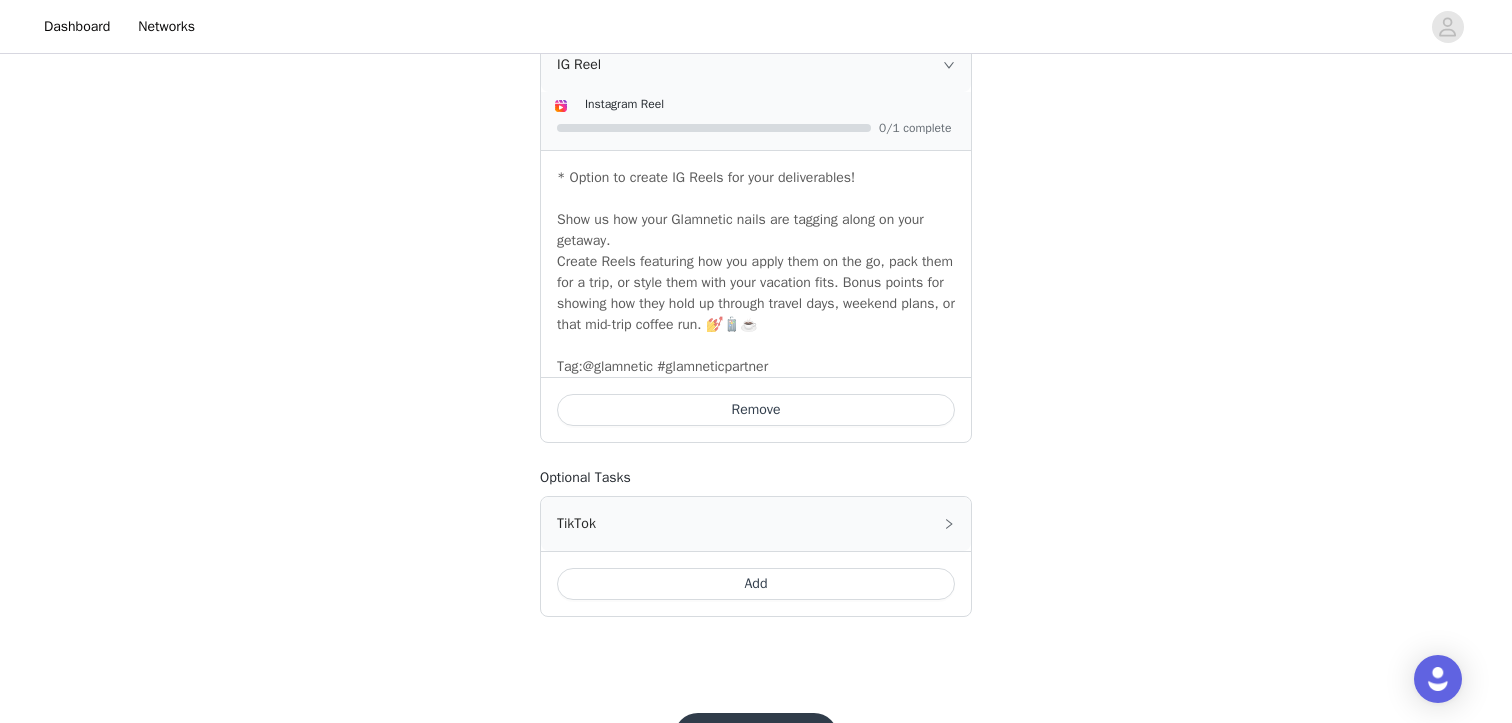 click on "Add" at bounding box center (756, 584) 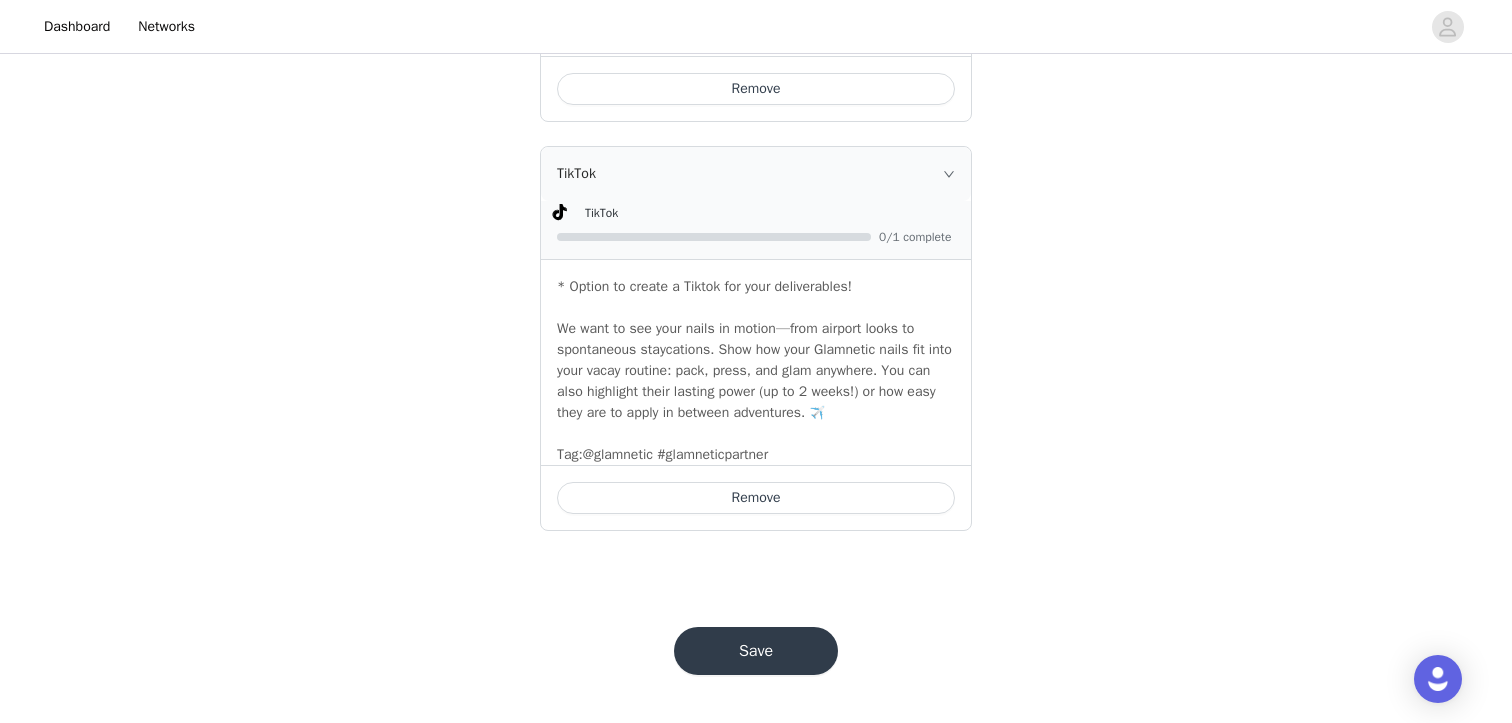 scroll, scrollTop: 1418, scrollLeft: 0, axis: vertical 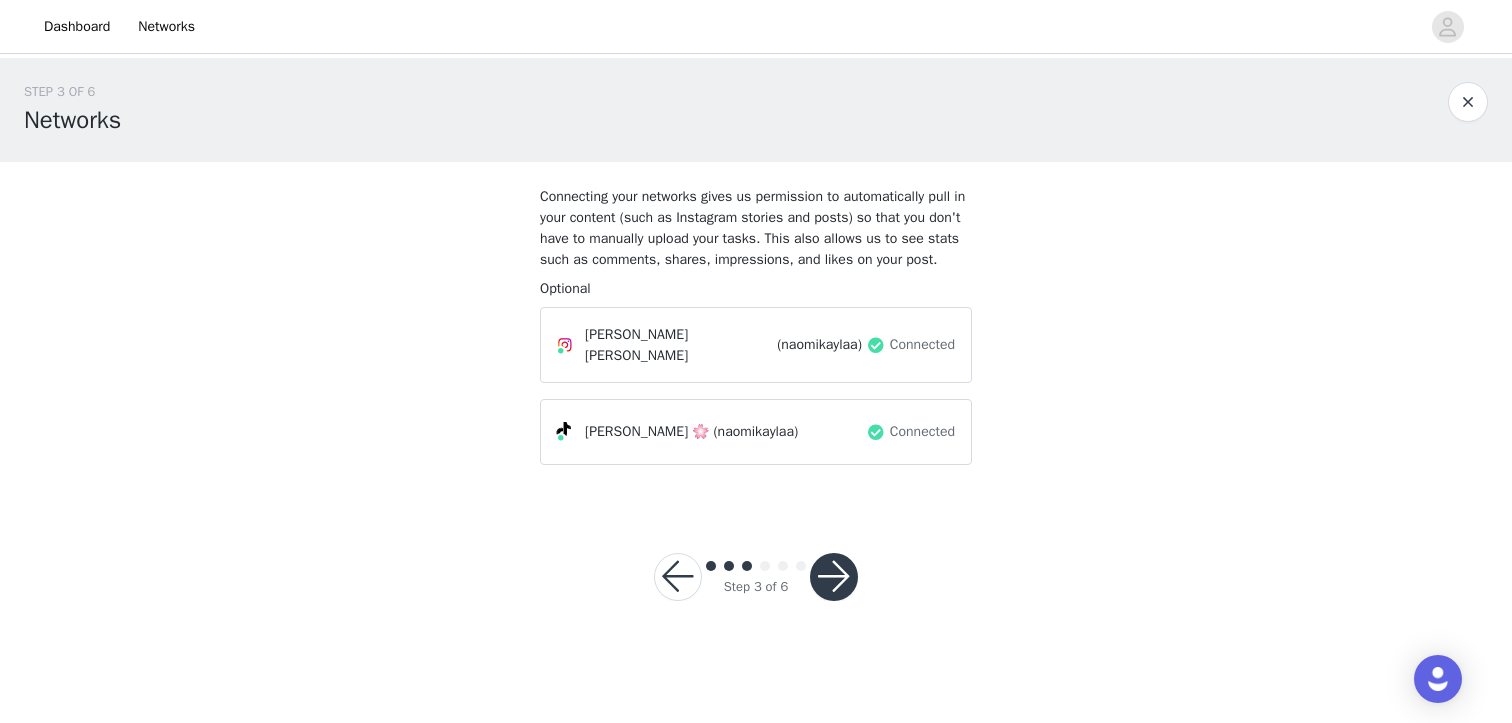 click at bounding box center (834, 577) 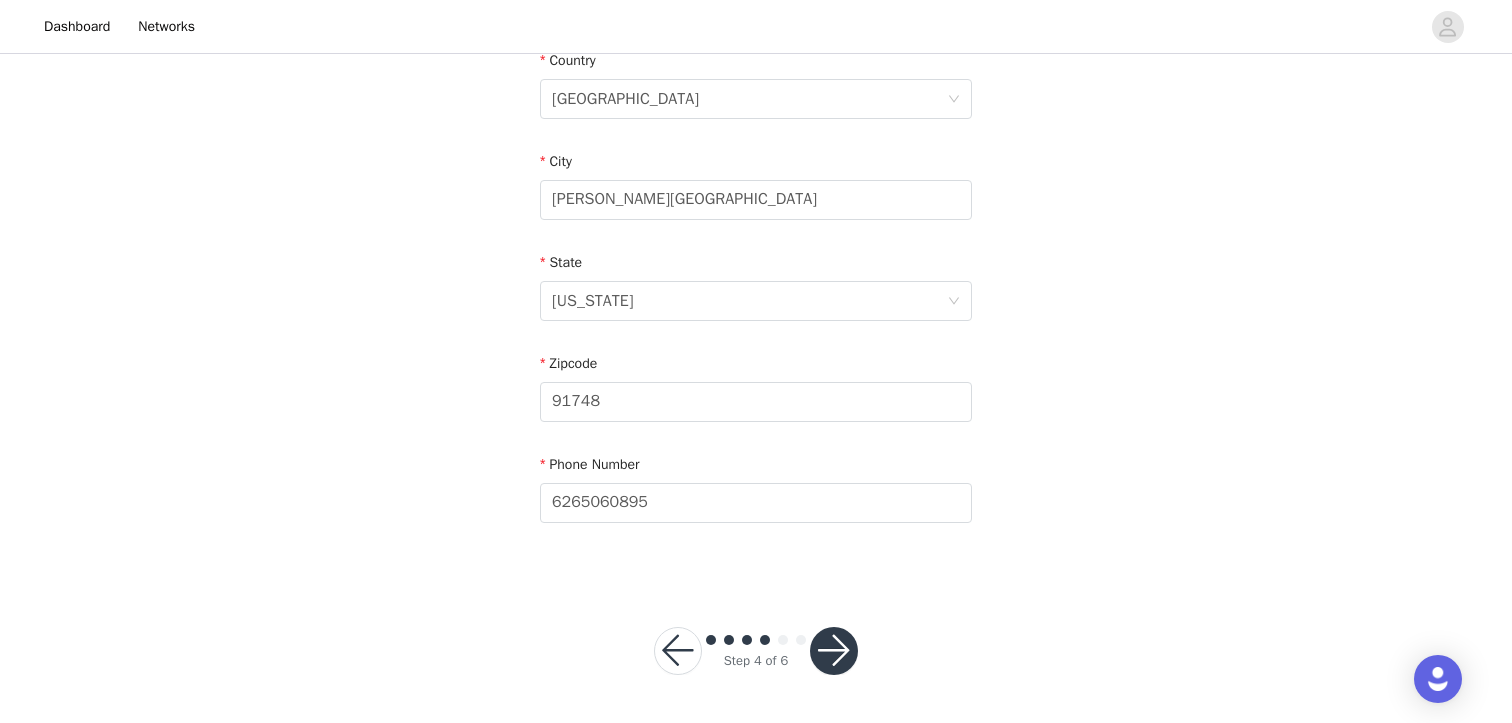 scroll, scrollTop: 640, scrollLeft: 0, axis: vertical 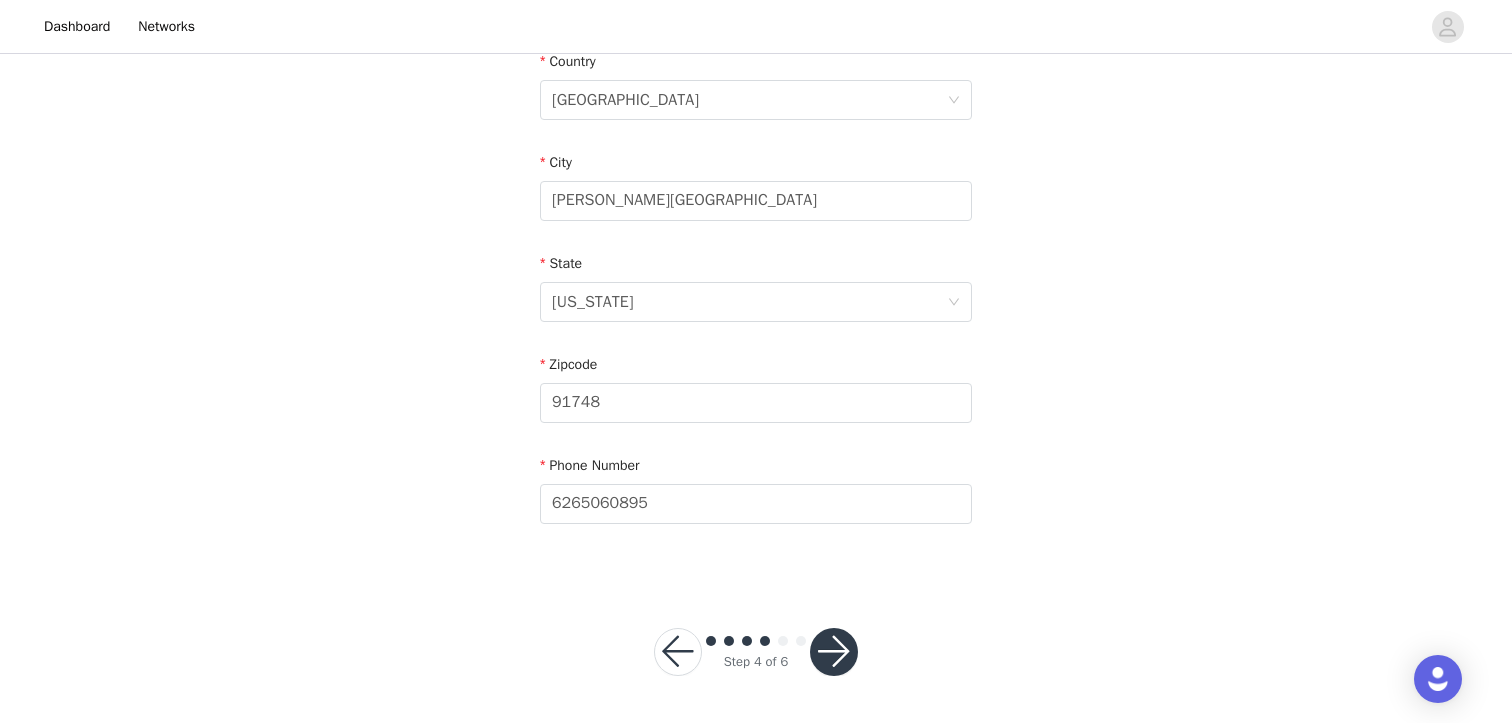 click at bounding box center [834, 652] 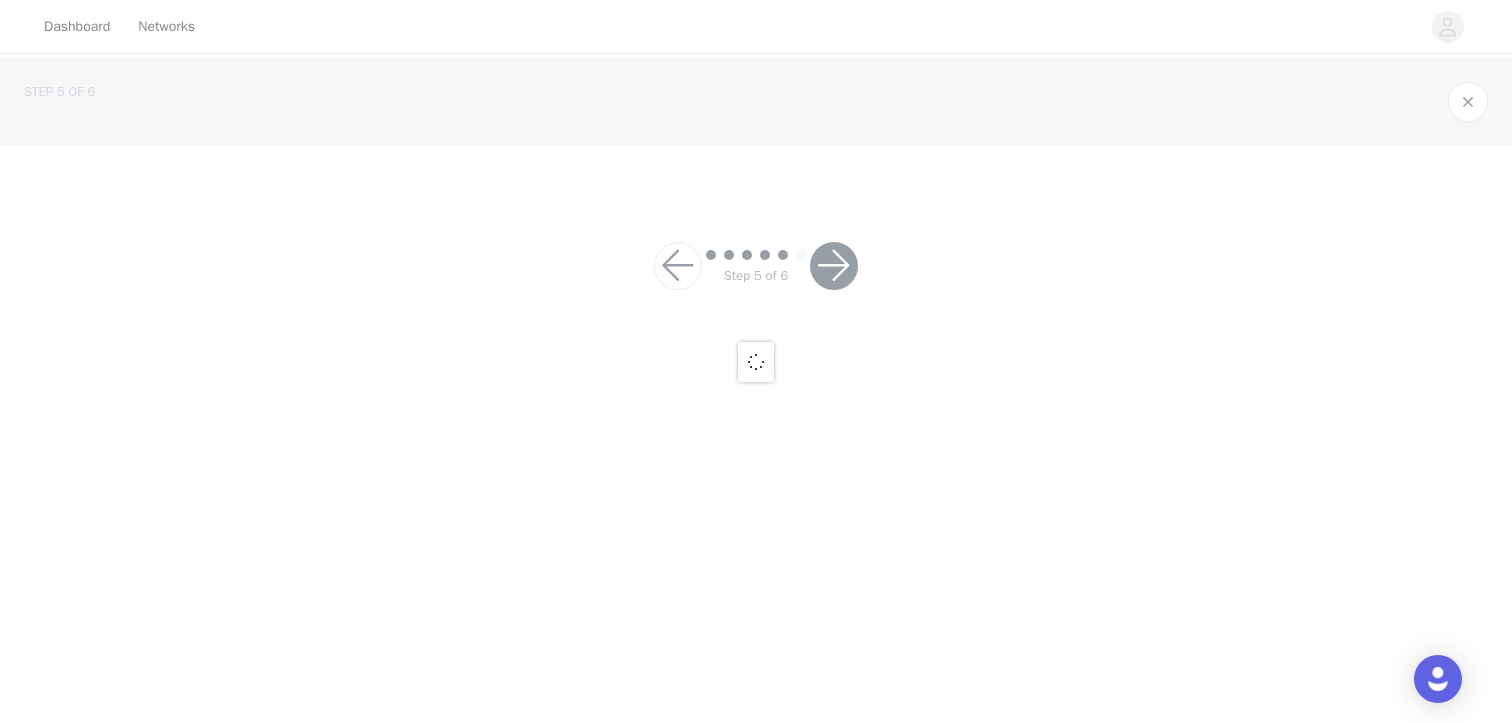 scroll, scrollTop: 0, scrollLeft: 0, axis: both 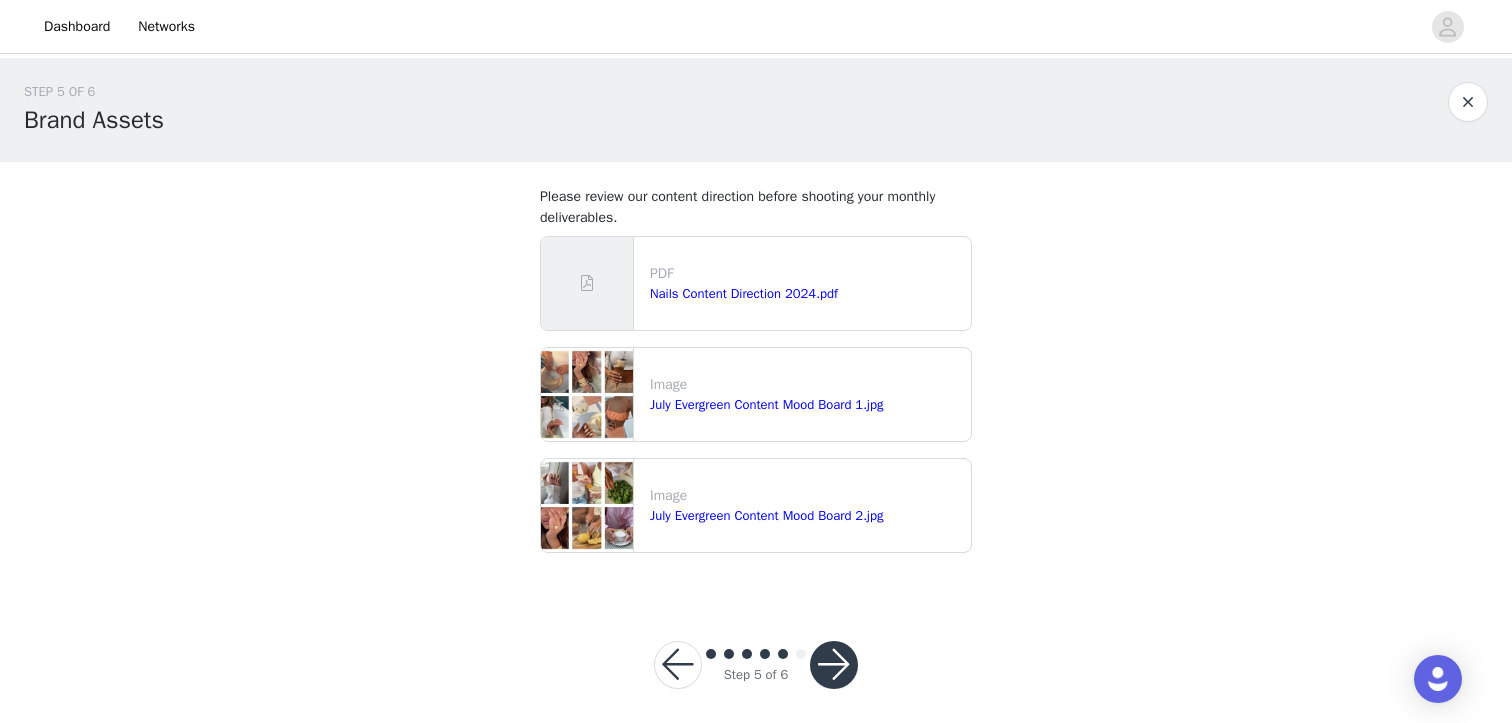 click at bounding box center [834, 665] 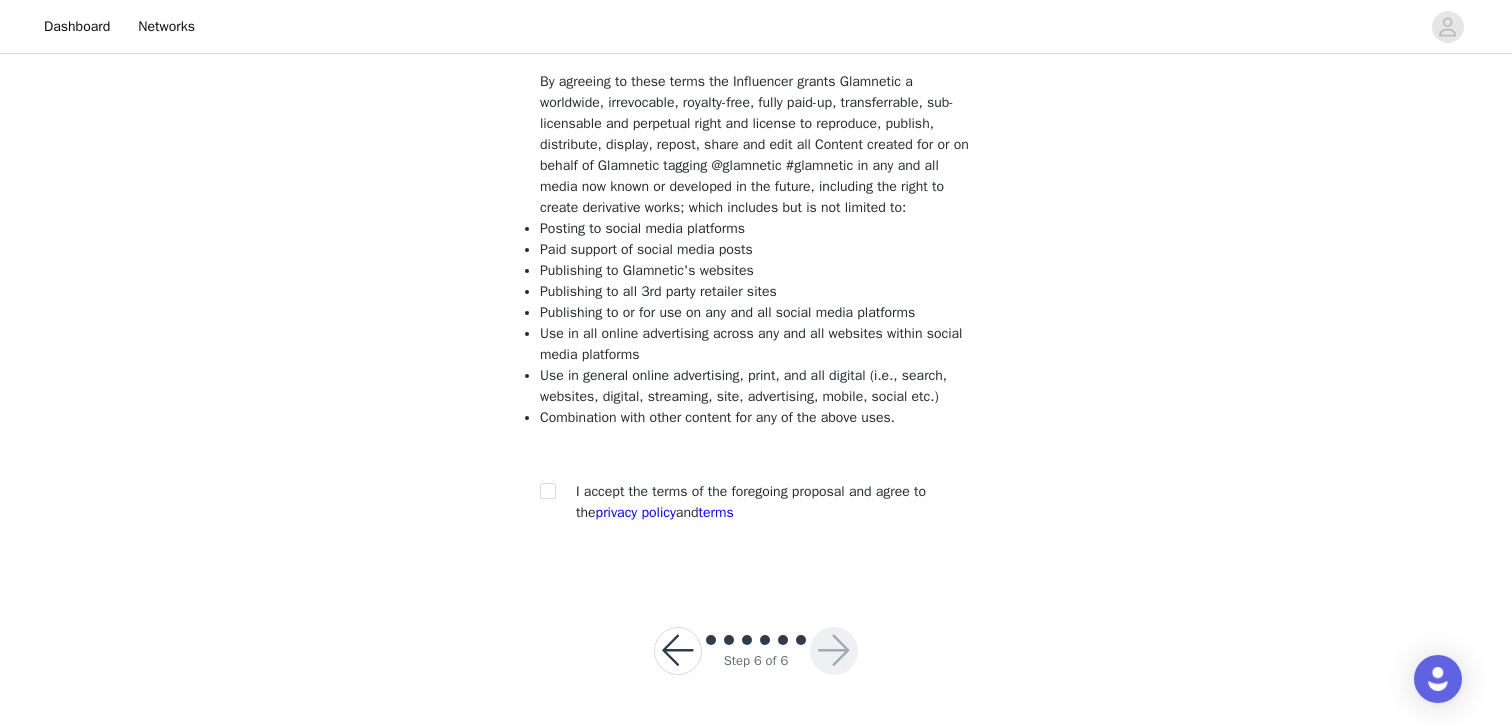 scroll, scrollTop: 180, scrollLeft: 0, axis: vertical 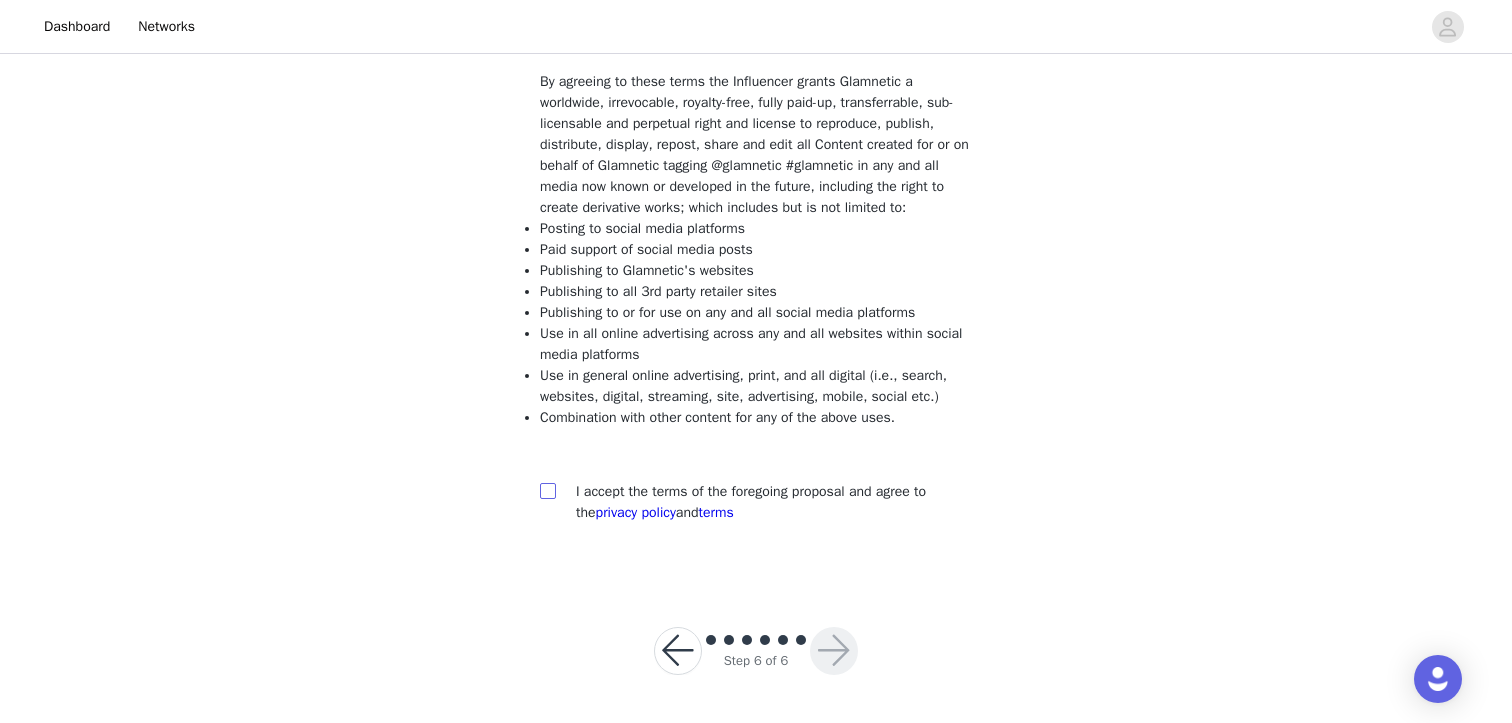 click at bounding box center (548, 491) 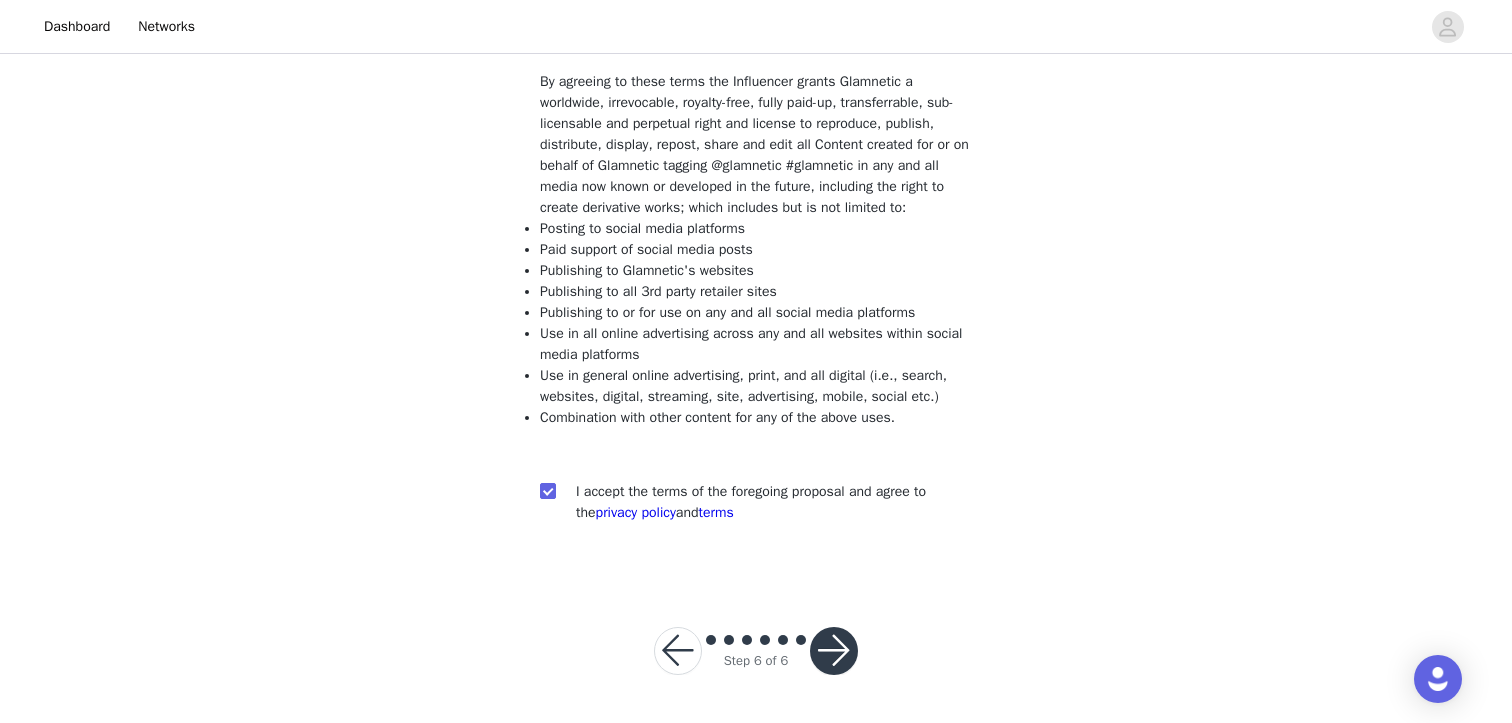 click at bounding box center (834, 651) 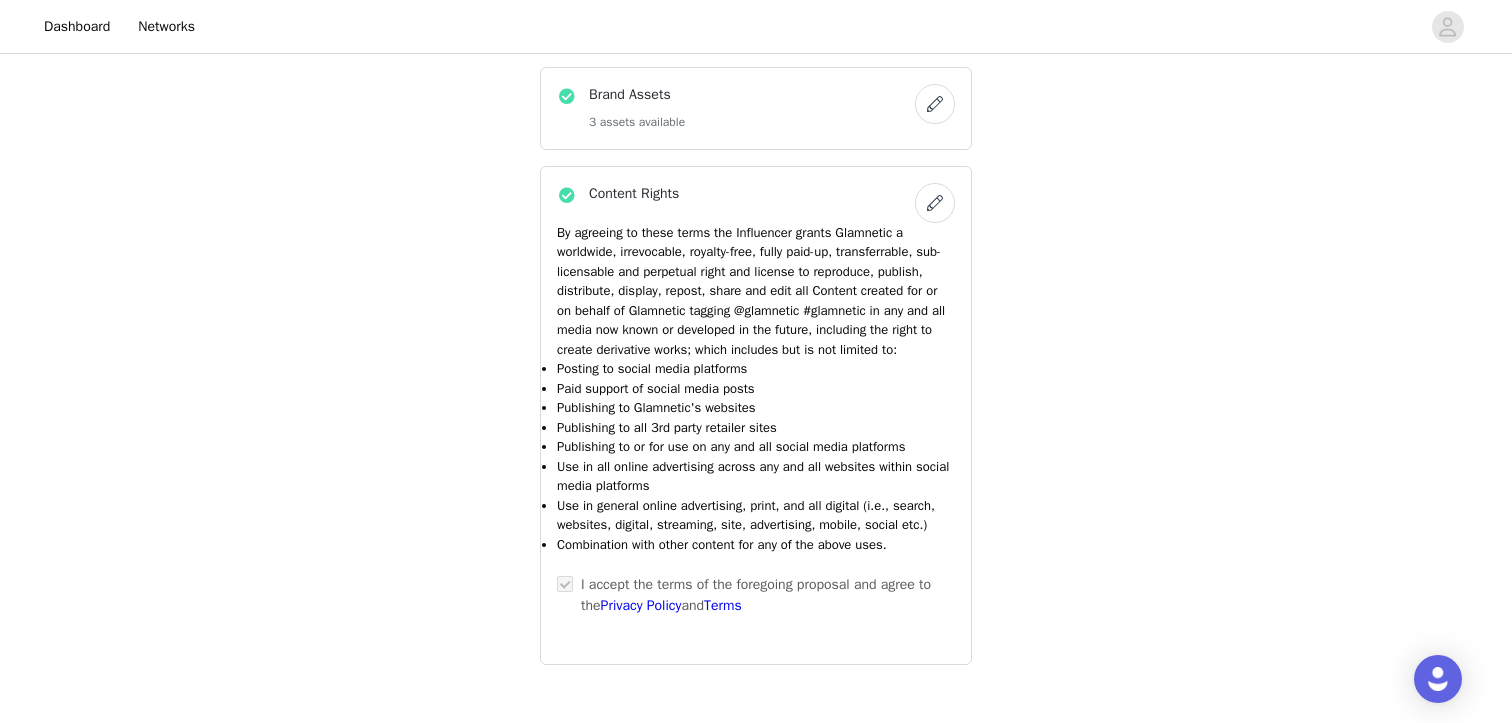 scroll, scrollTop: 1868, scrollLeft: 0, axis: vertical 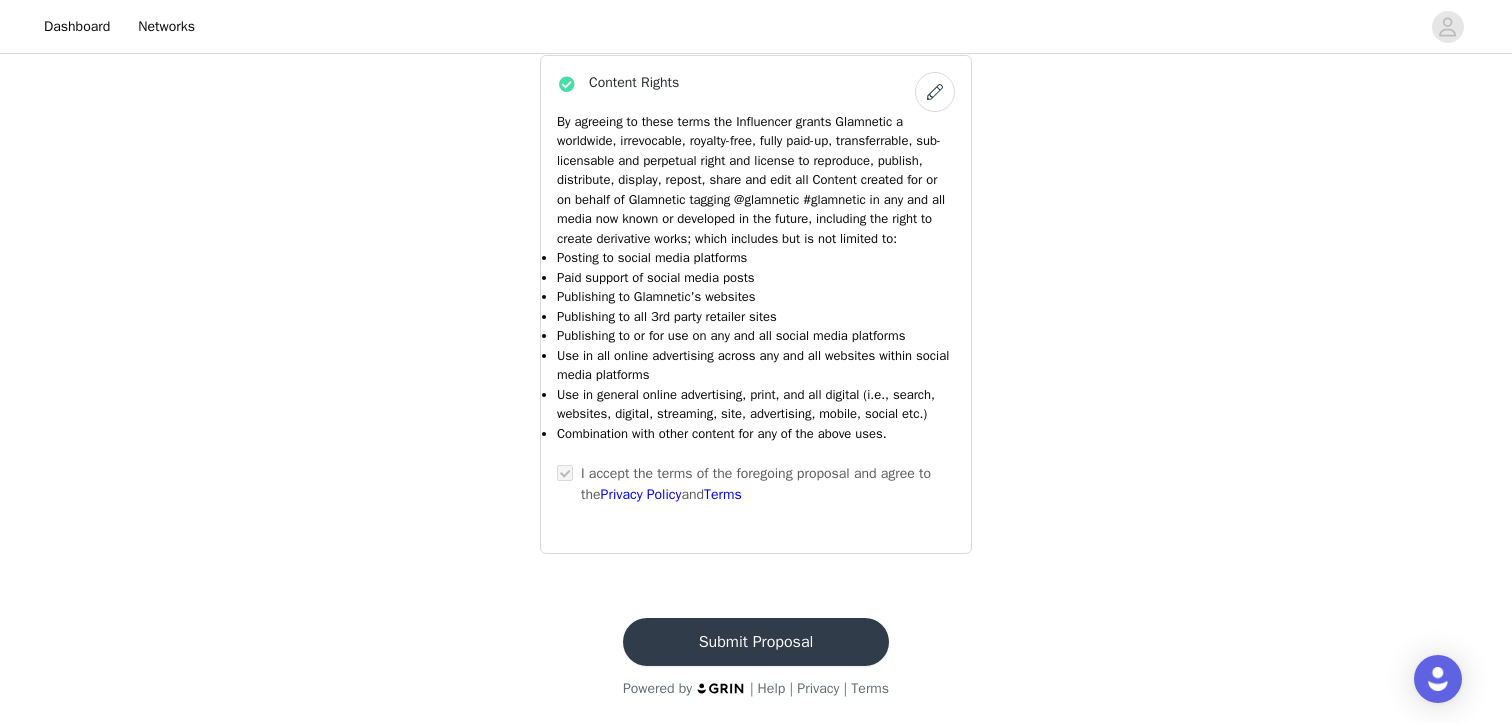 click on "Submit Proposal" at bounding box center [756, 642] 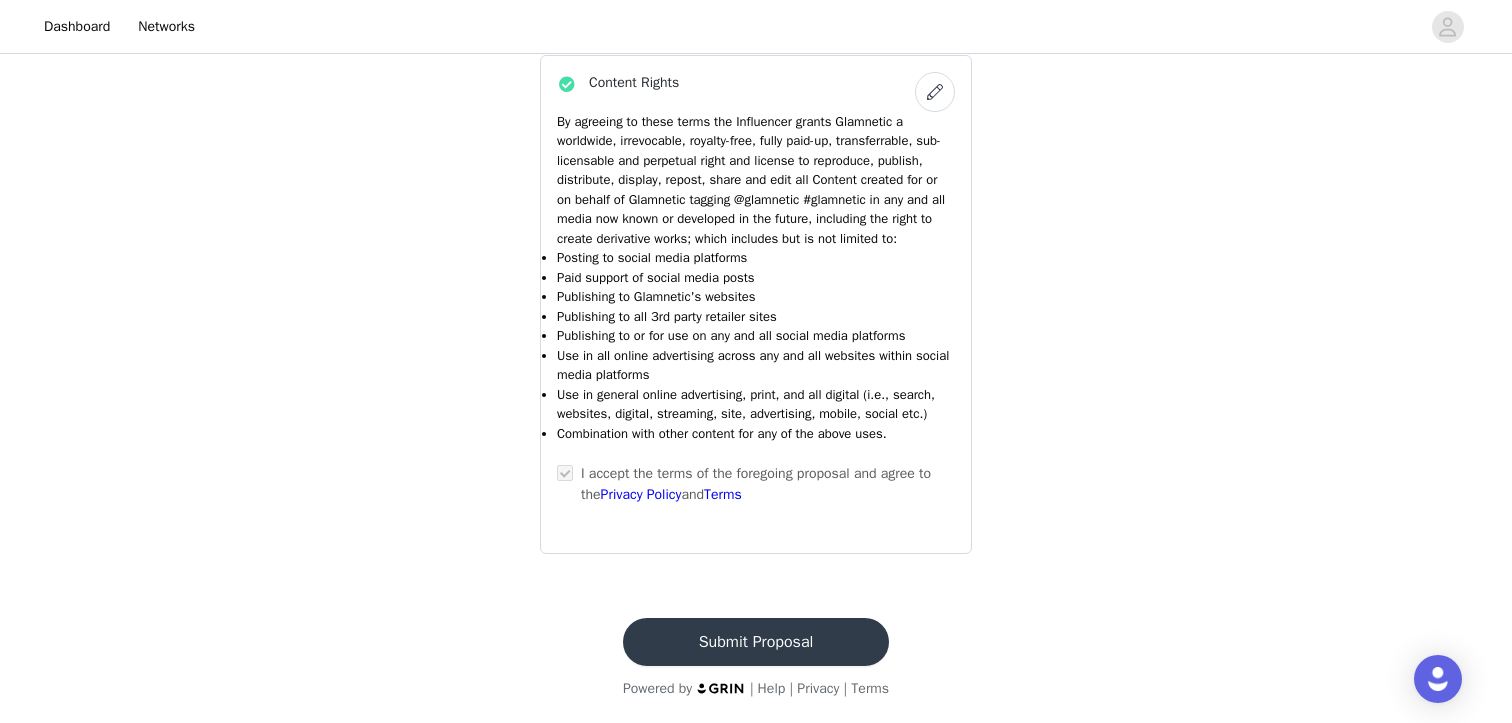 scroll, scrollTop: 0, scrollLeft: 0, axis: both 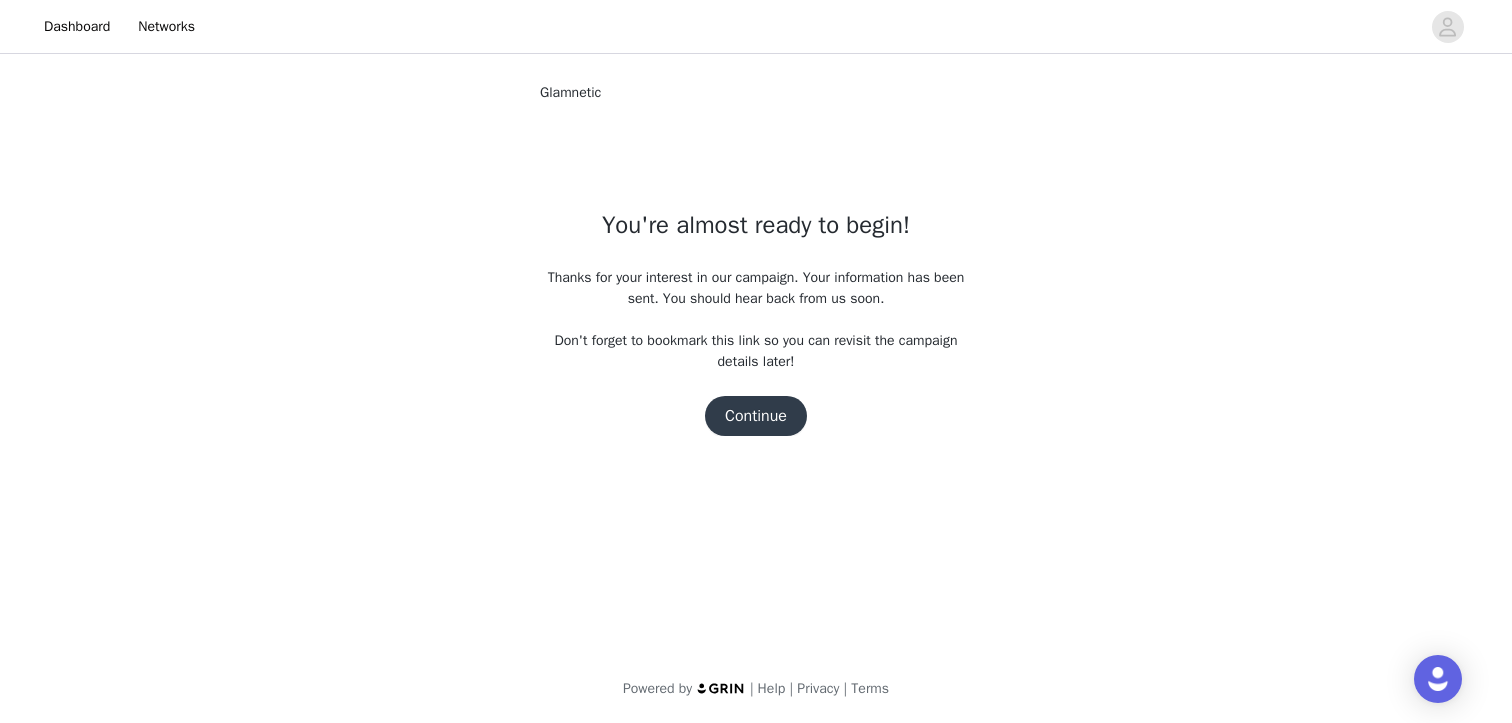 click on "Continue" at bounding box center [756, 416] 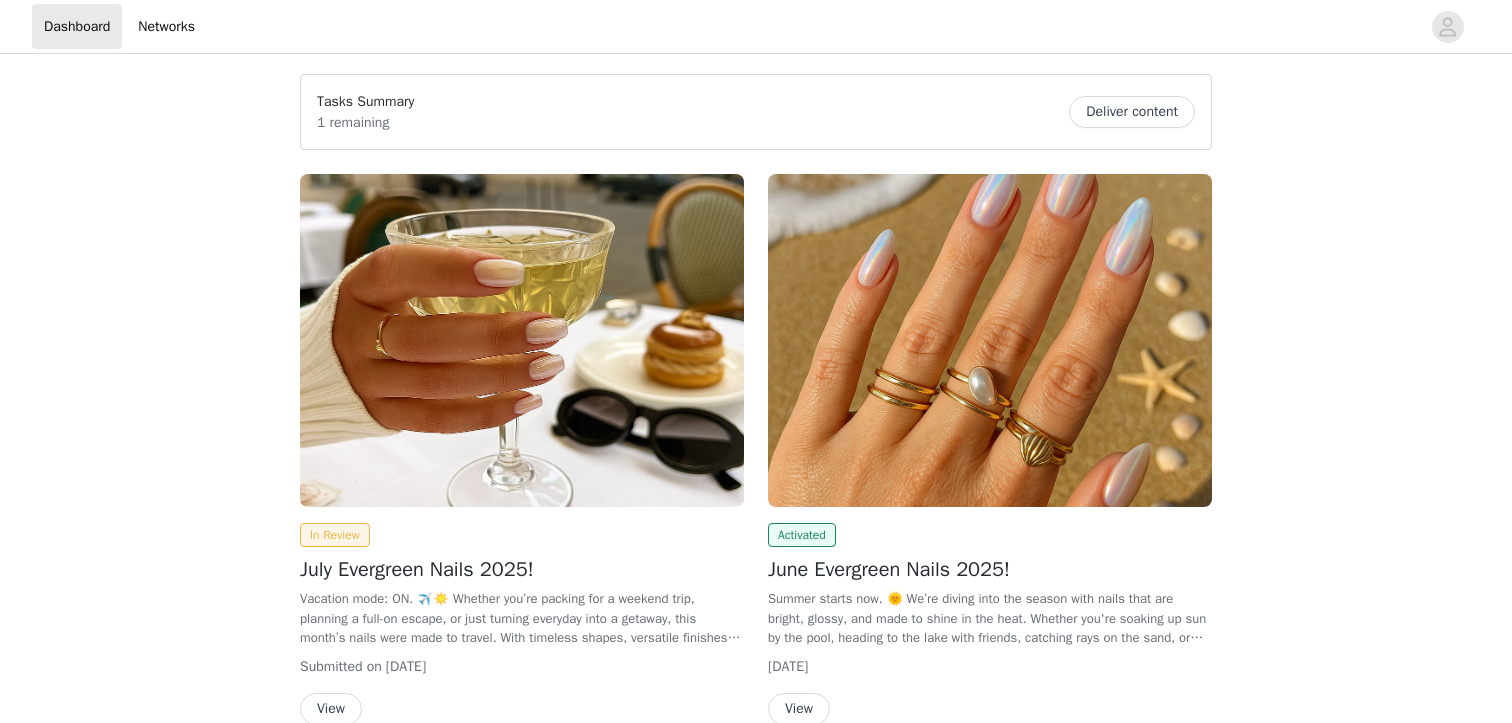 scroll, scrollTop: 0, scrollLeft: 0, axis: both 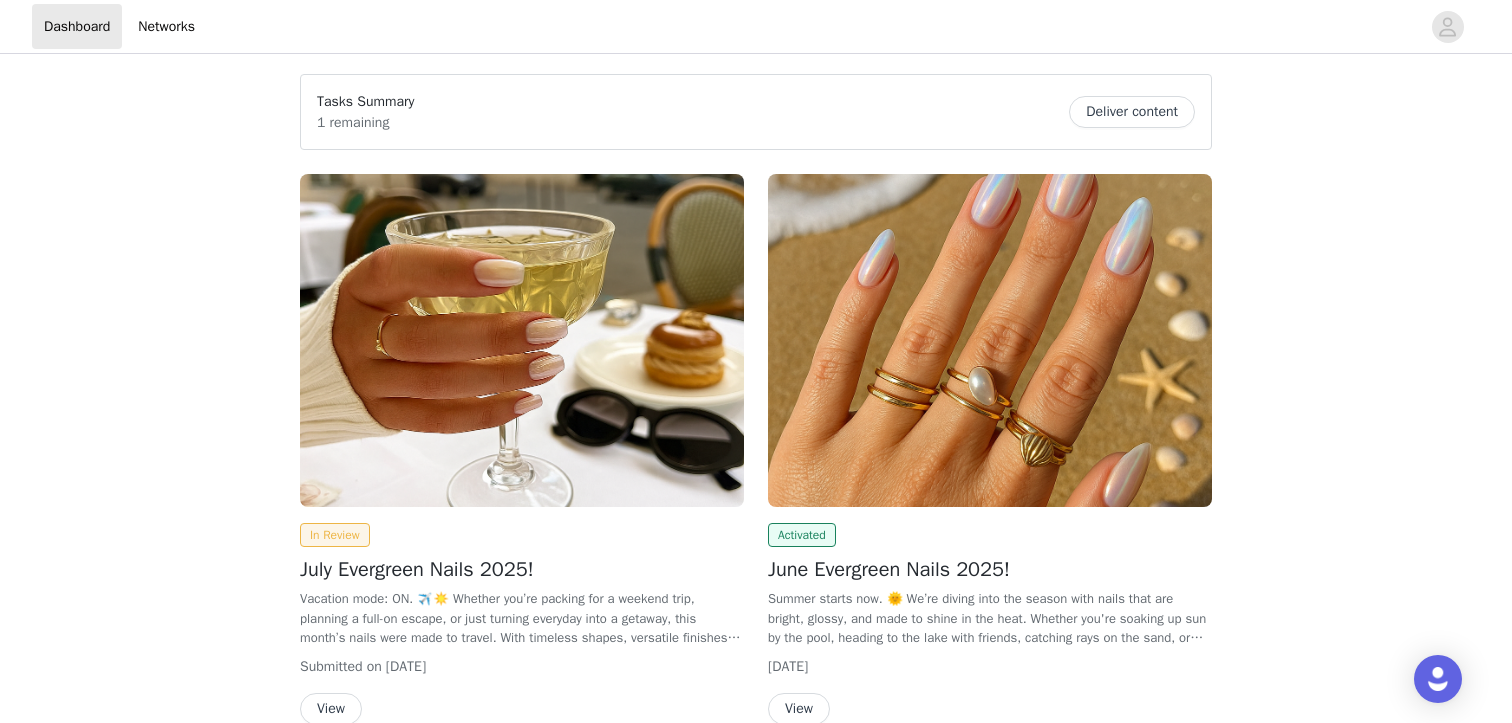 click on "Deliver content" at bounding box center (1132, 112) 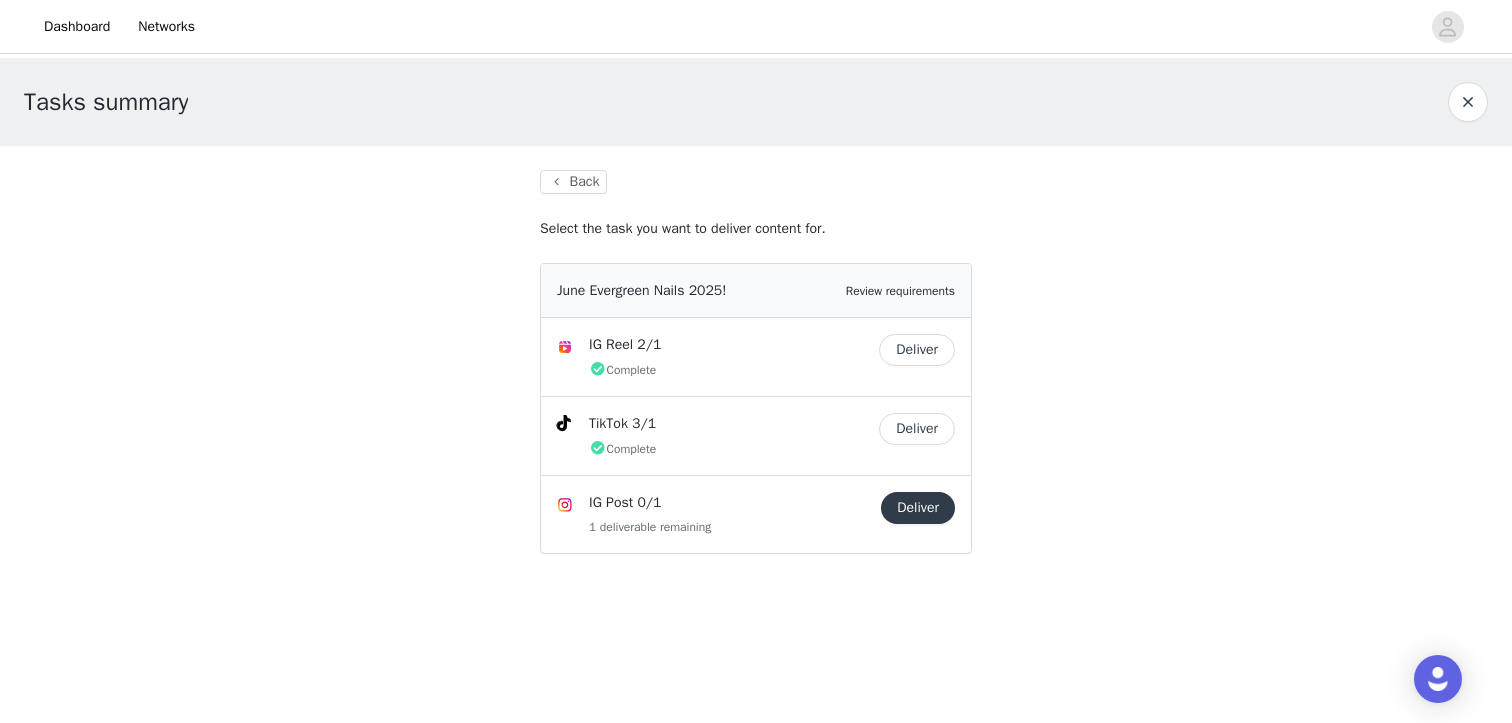 click on "Deliver" at bounding box center (918, 508) 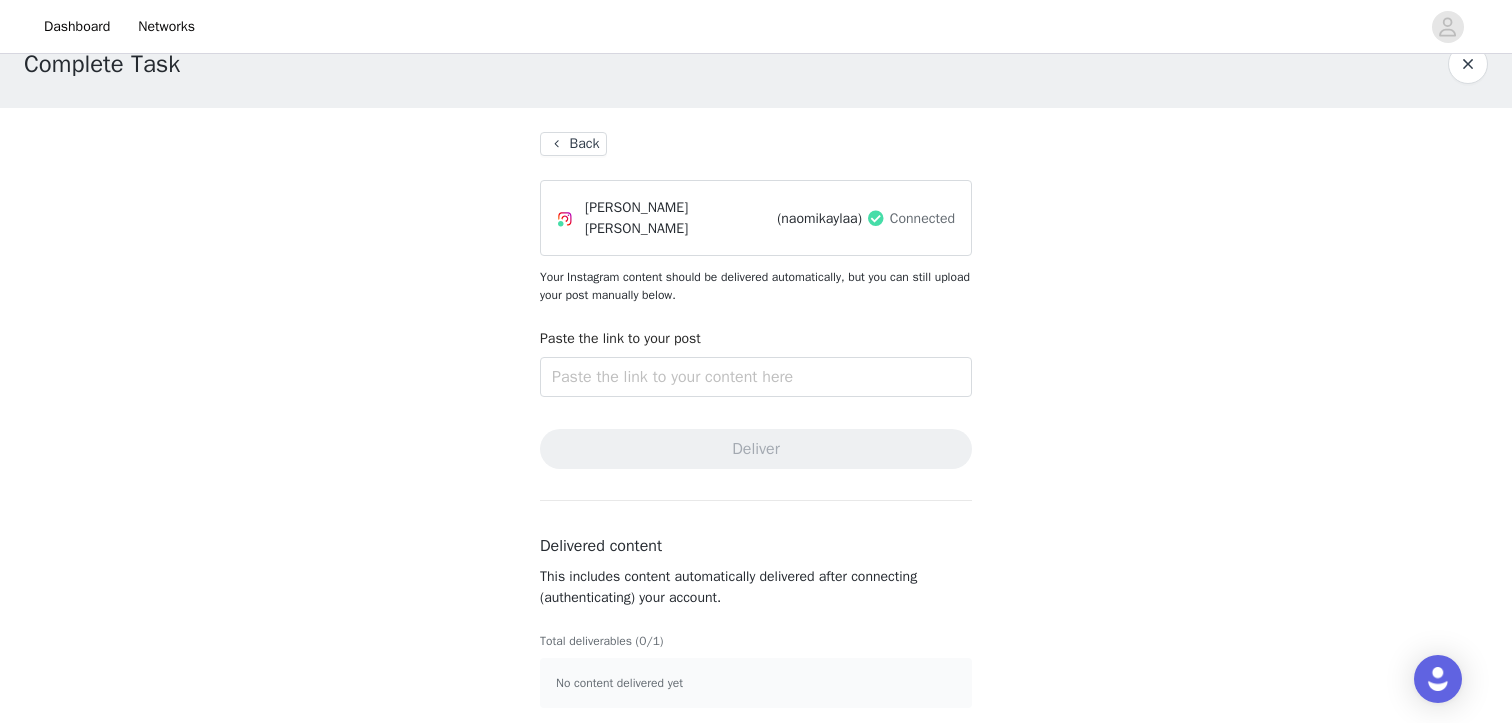 scroll, scrollTop: 37, scrollLeft: 0, axis: vertical 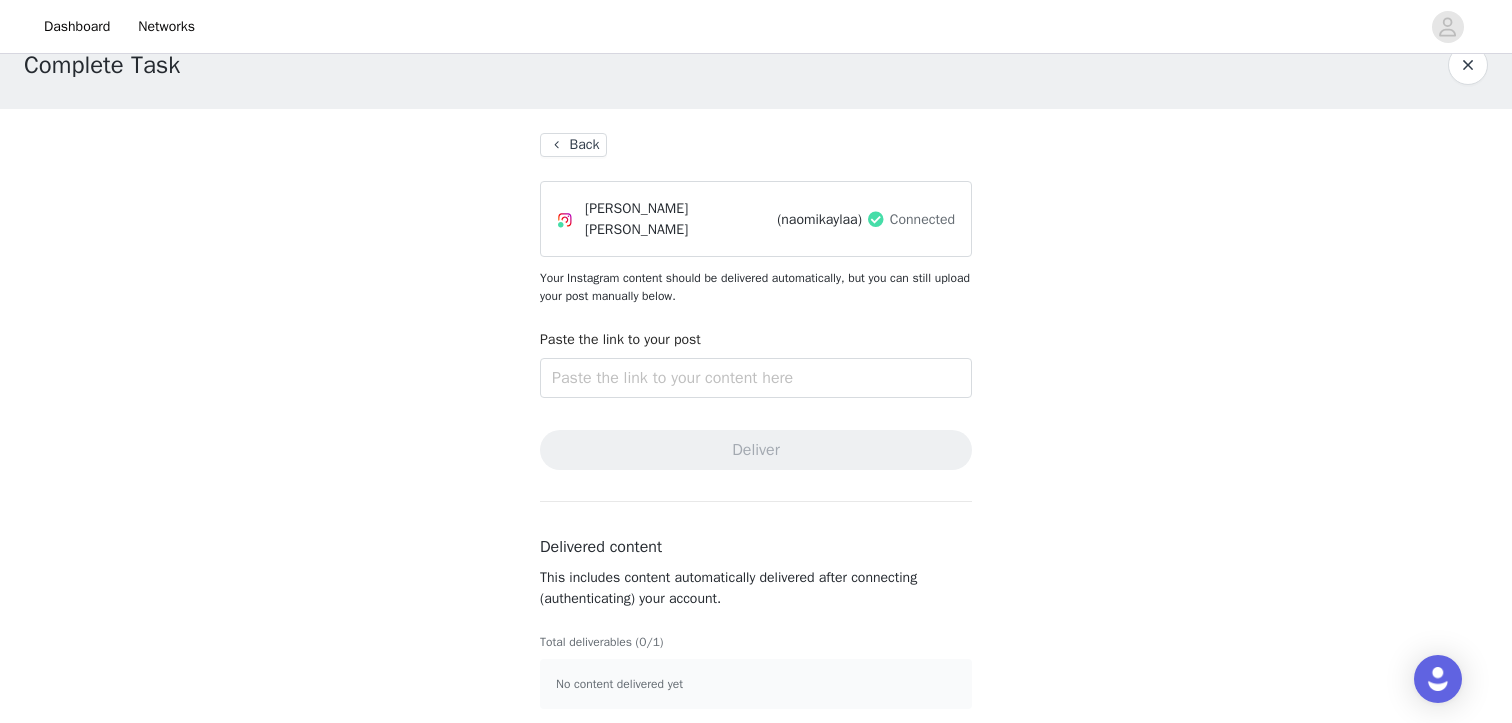click on "Back" at bounding box center [573, 145] 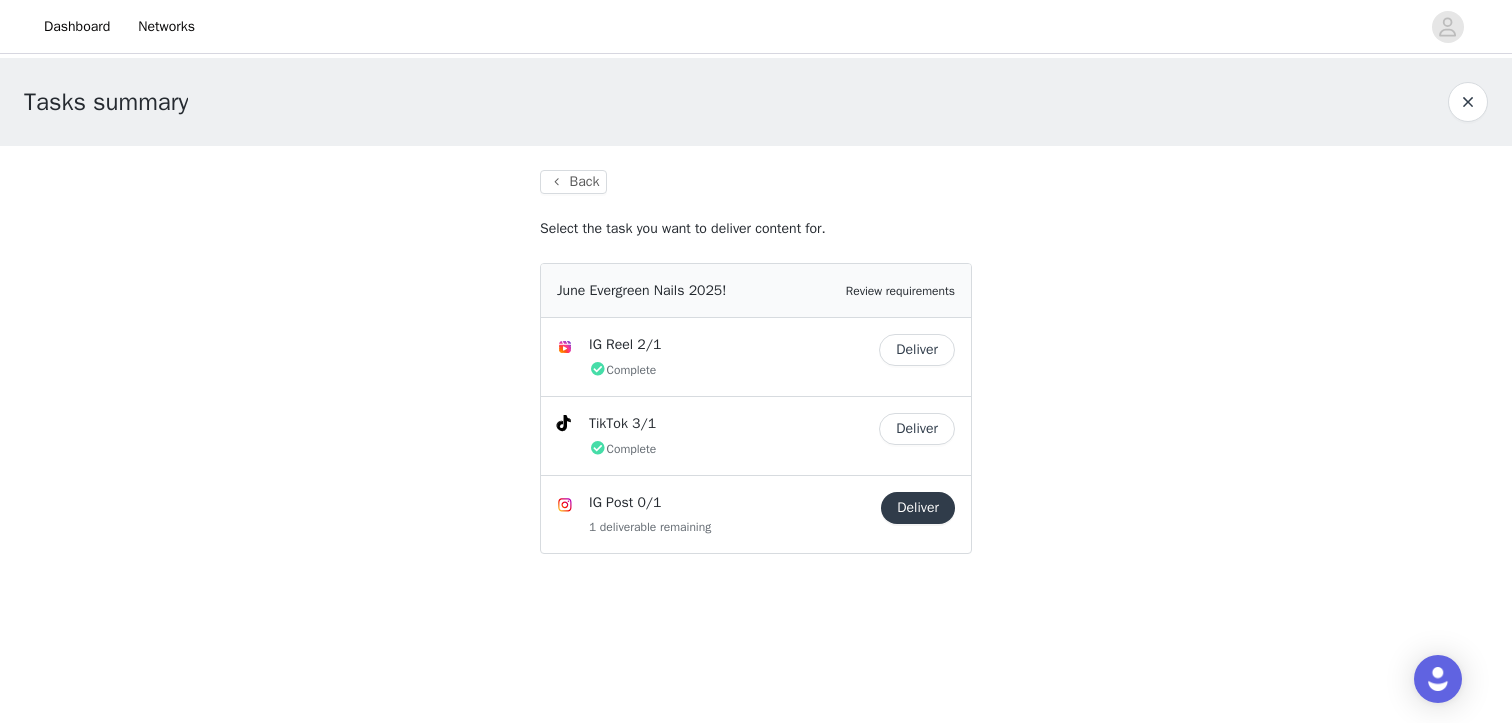 scroll, scrollTop: 0, scrollLeft: 0, axis: both 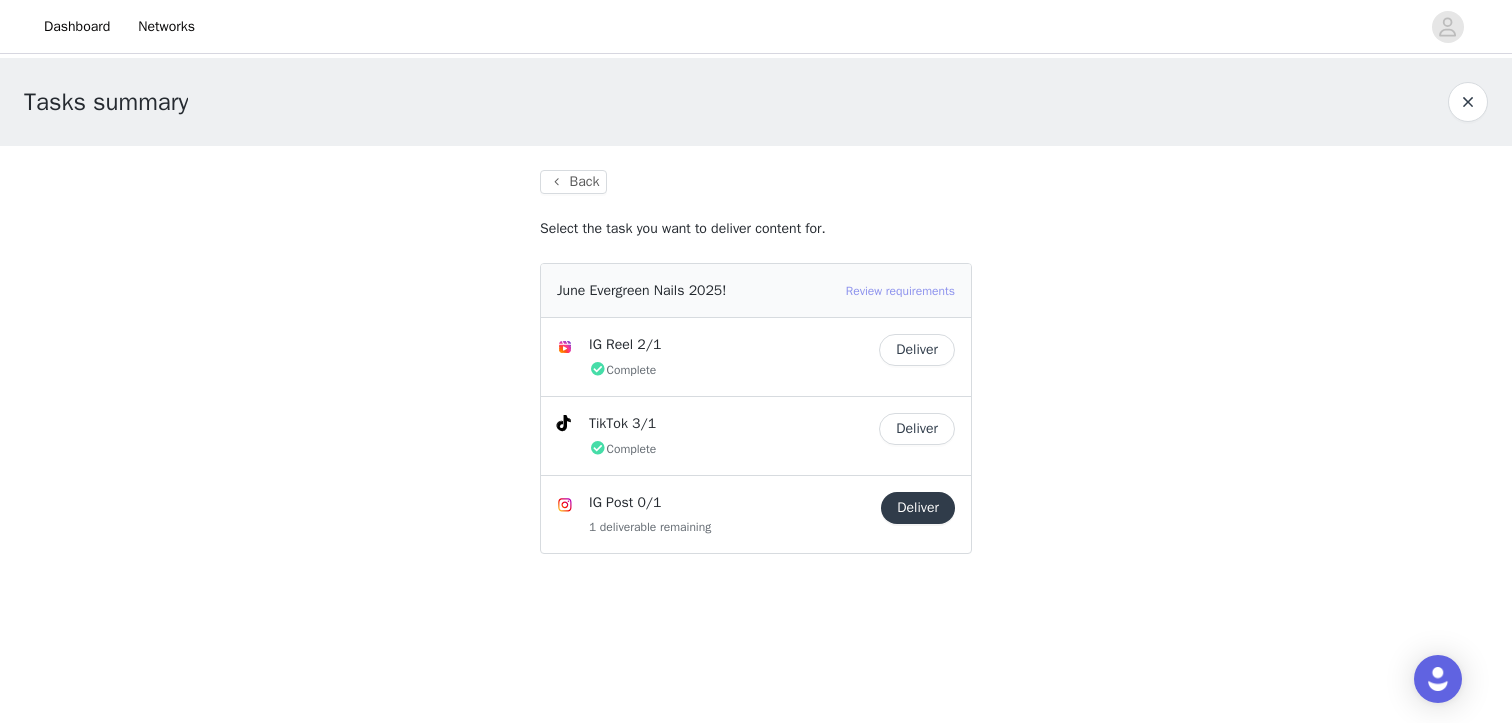 click on "Review requirements" at bounding box center [900, 291] 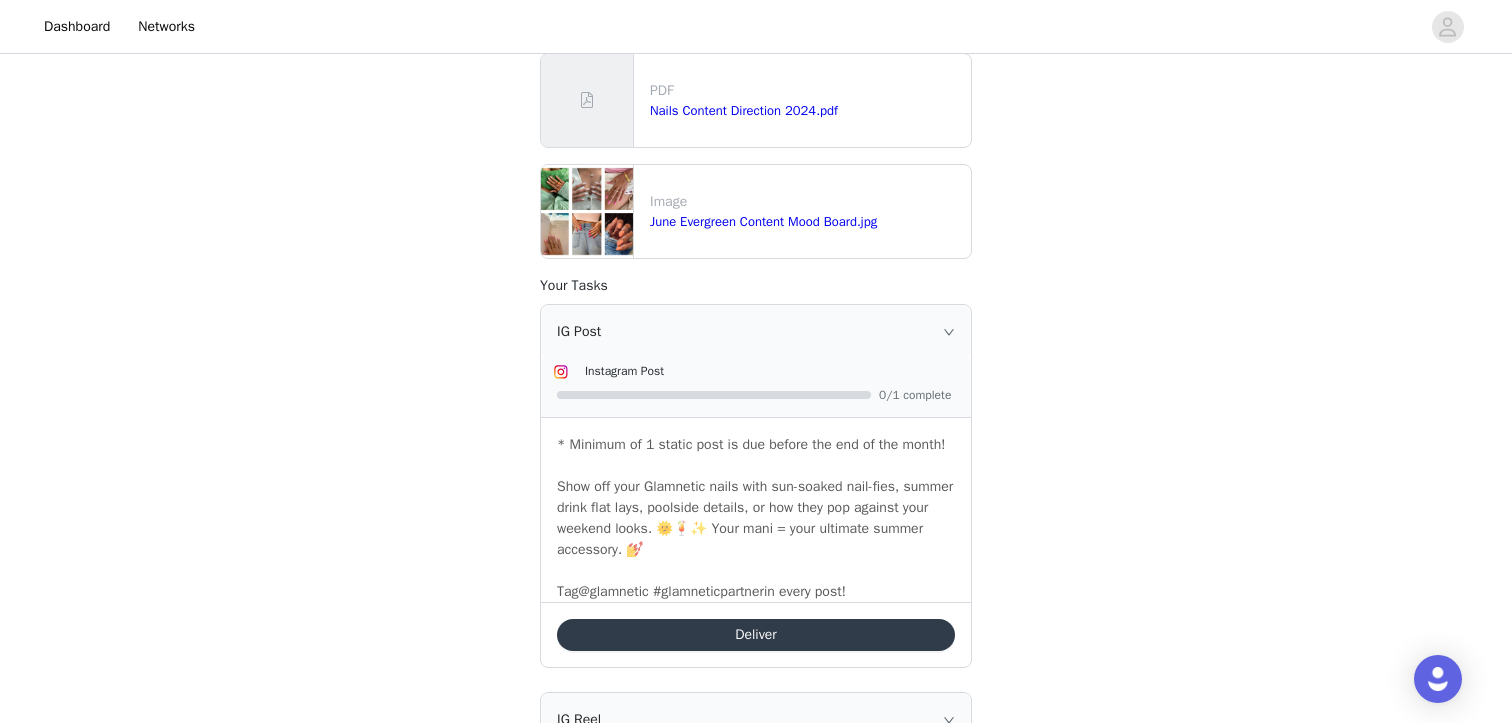 scroll, scrollTop: 97, scrollLeft: 0, axis: vertical 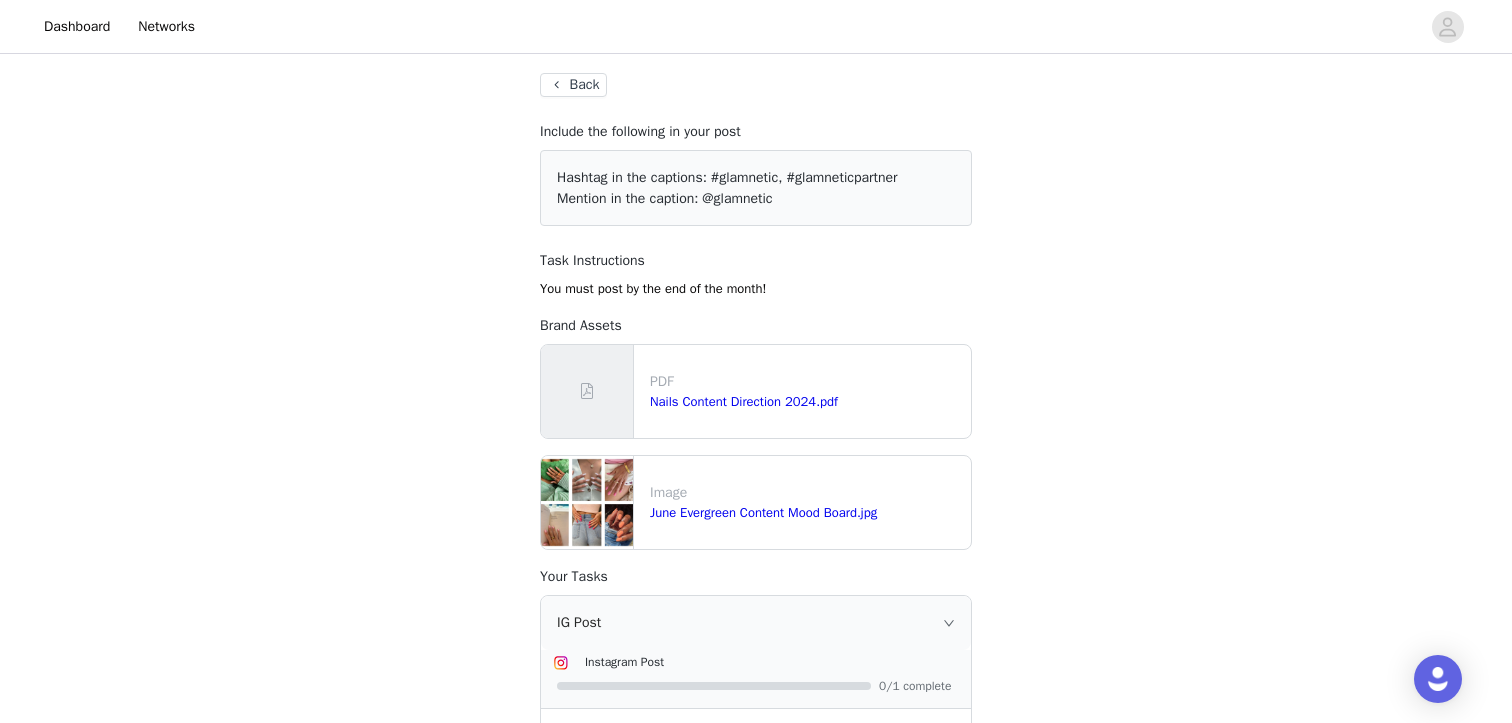 click on "Back   Include the following in your post    Hashtag in the captions:    #glamnetic, #glamneticpartner    Mention in the caption:    @glamnetic       Task Instructions   You must post by the end of the month!   Brand Assets     PDF   Nails Content Direction 2024.pdf           Image   June Evergreen Content Mood Board.jpg           Your Tasks     IG Post     Instagram Post     0/1 complete     * Minimum of 1 static post is due before the end of the month! Show off your Glamnetic nails with sun-soaked nail-fies, summer drink flat lays, poolside details, or how they pop against your weekend looks. 🌞🍹✨ Your mani = your ultimate summer accessory. 💅 Tag  @glamnetic #glamneticpartner  in every post!    Deliver   IG Reel     Instagram Reel     2/1 complete     * Option to create IG Reels for your deliverables! Tag:  @glamnetic #glamneticpartner   Update   TikTok     TikTok     3/1 complete     * Option to create a Tiktok for your deliverables! Tag:  @glamnetic #glamneticpartner   Deliver" at bounding box center (756, 926) 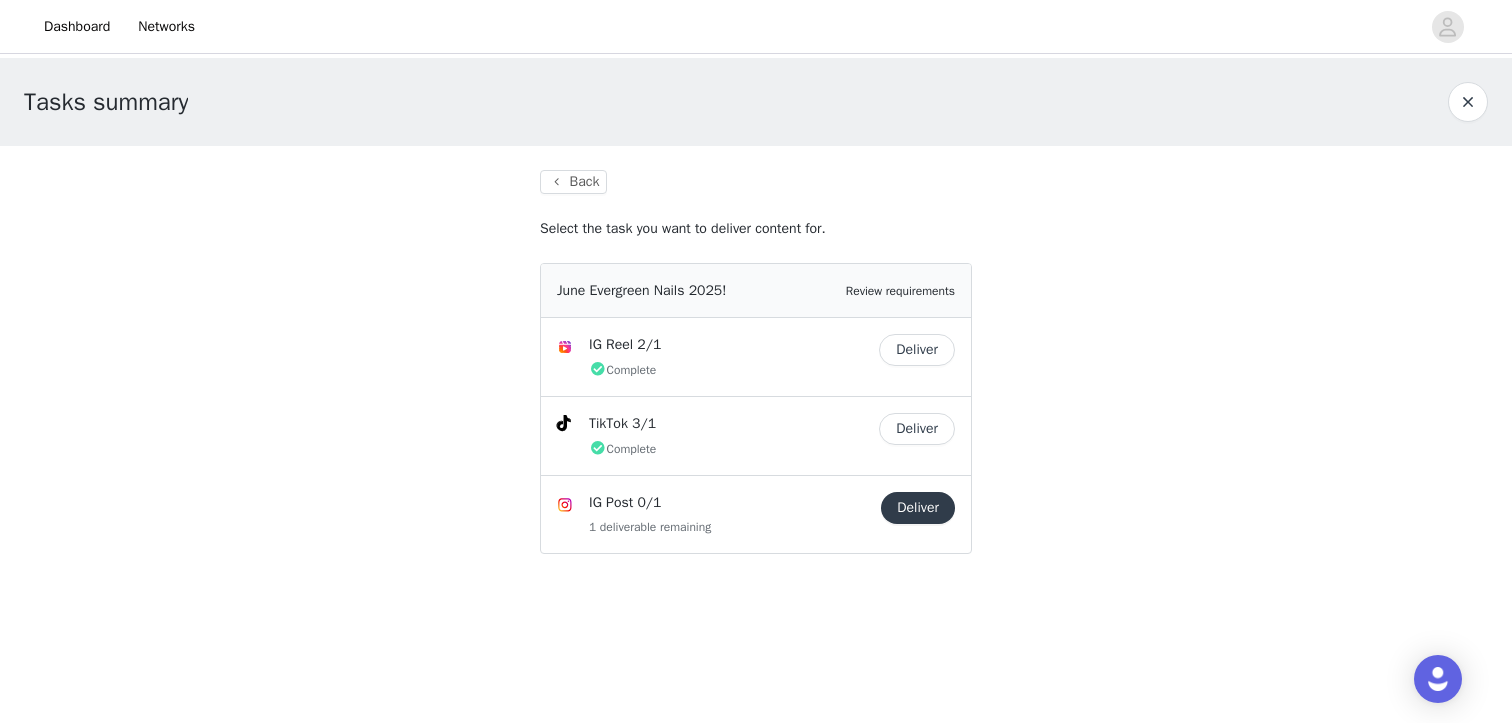 scroll, scrollTop: 0, scrollLeft: 0, axis: both 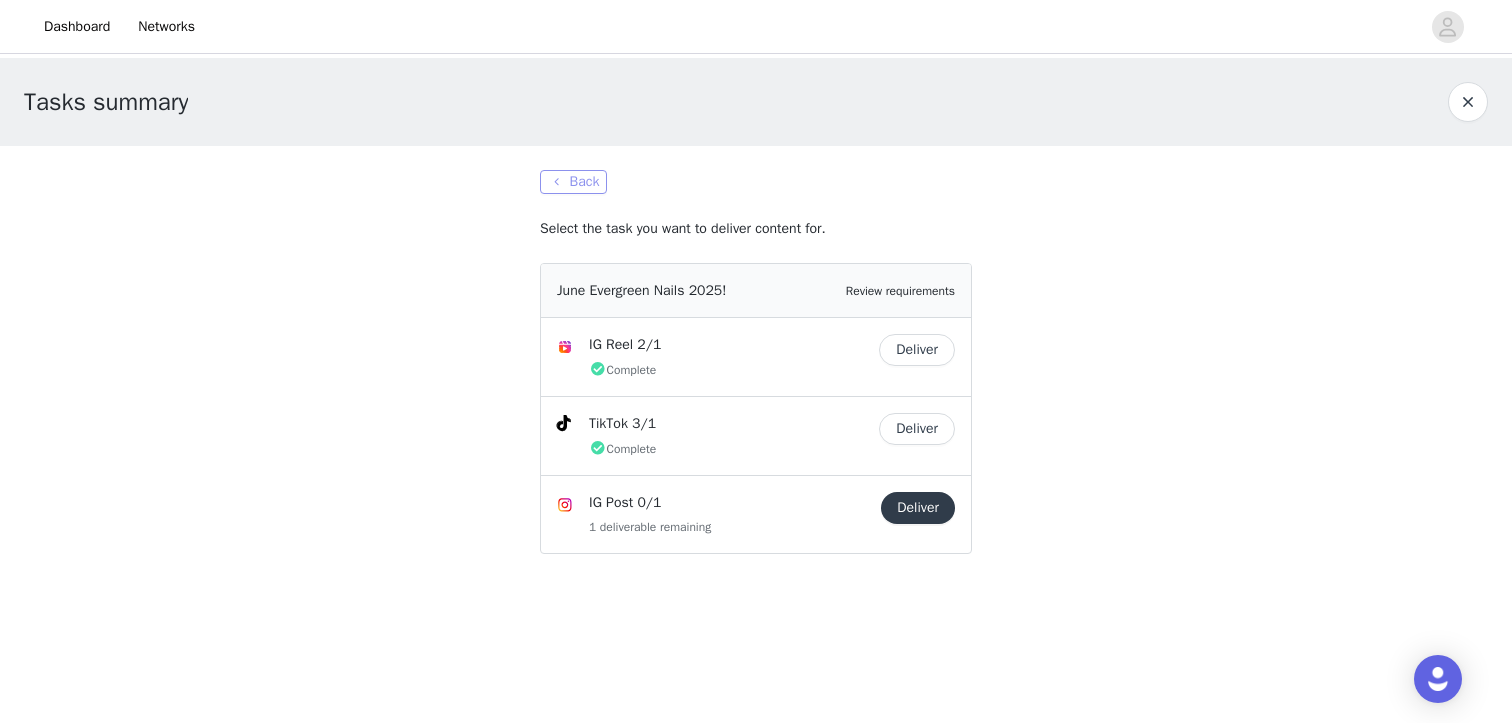 click on "Back" at bounding box center (573, 182) 